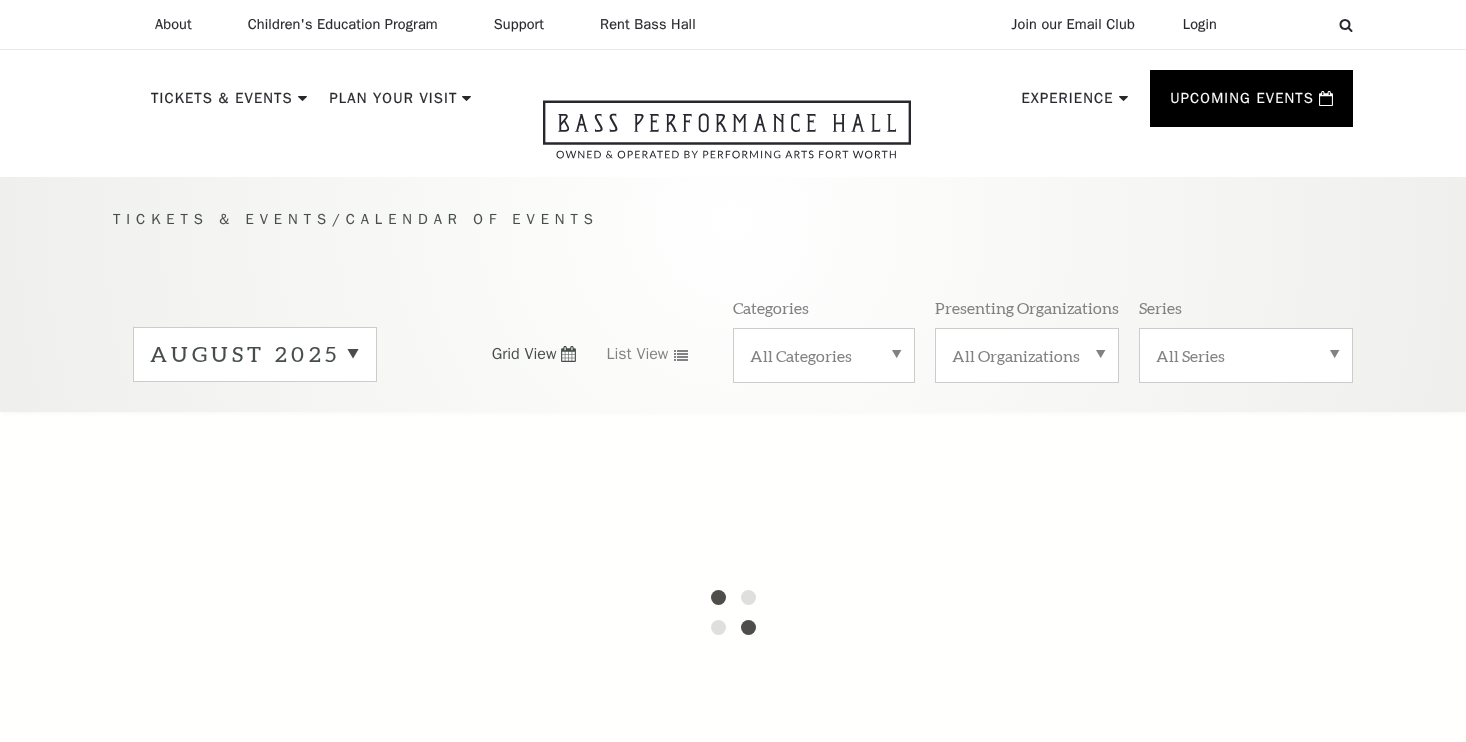 scroll, scrollTop: 0, scrollLeft: 0, axis: both 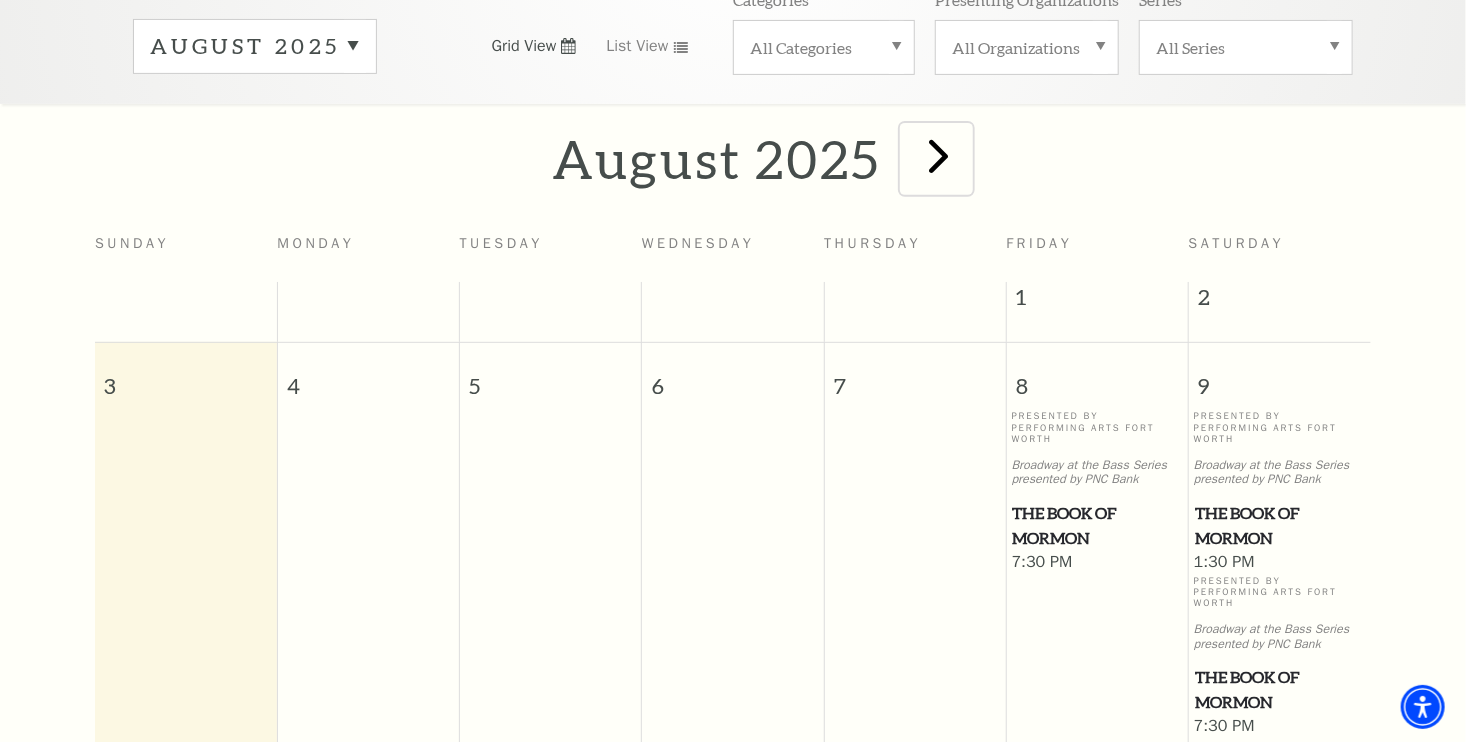click at bounding box center (939, 155) 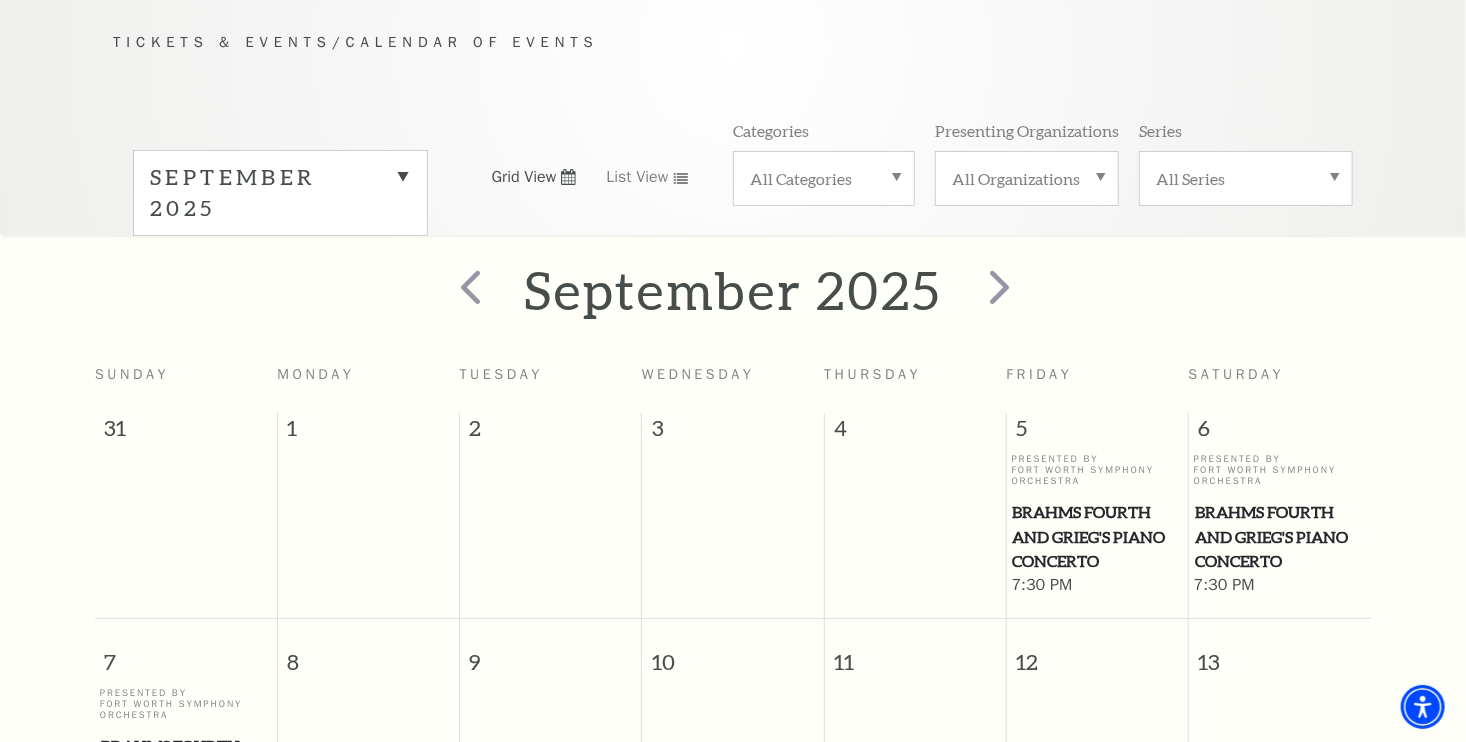 scroll, scrollTop: 176, scrollLeft: 0, axis: vertical 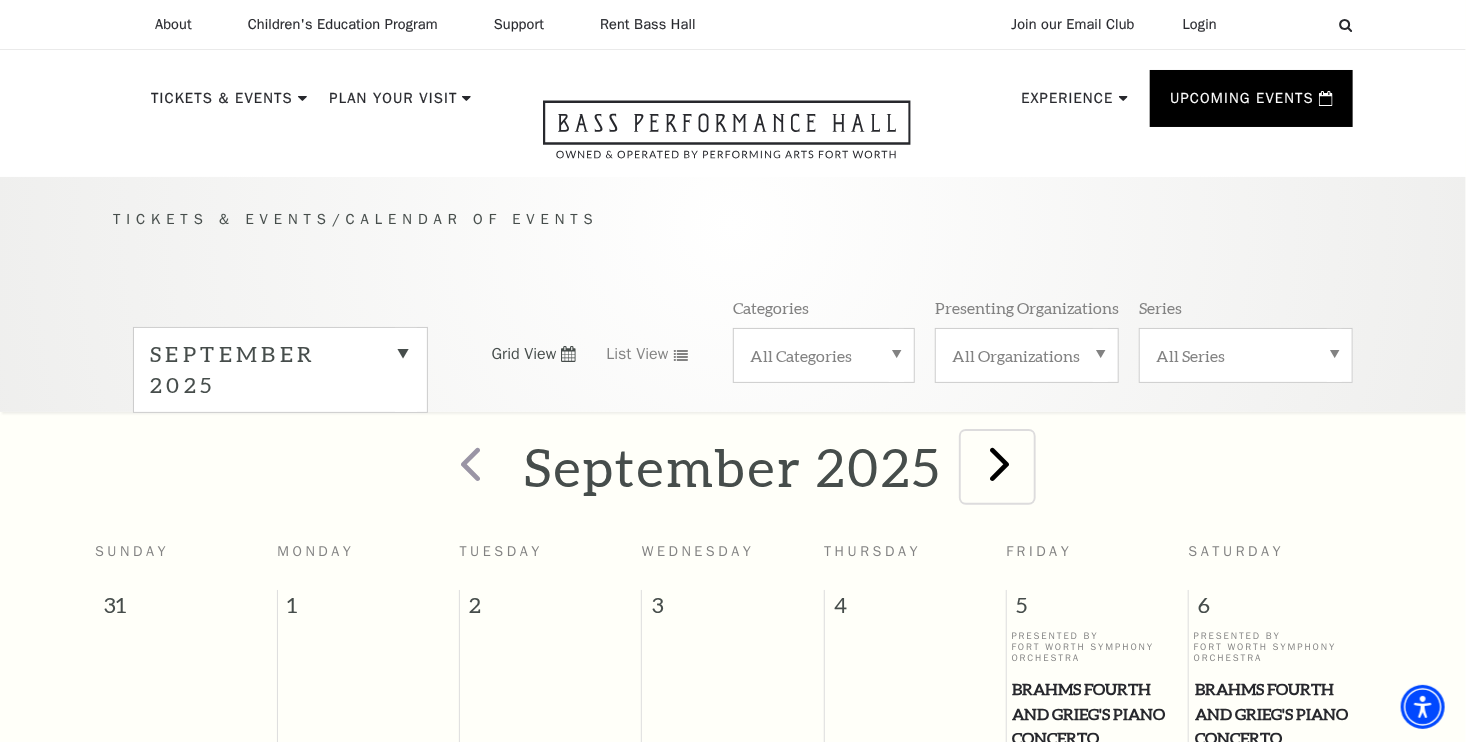 click at bounding box center [999, 463] 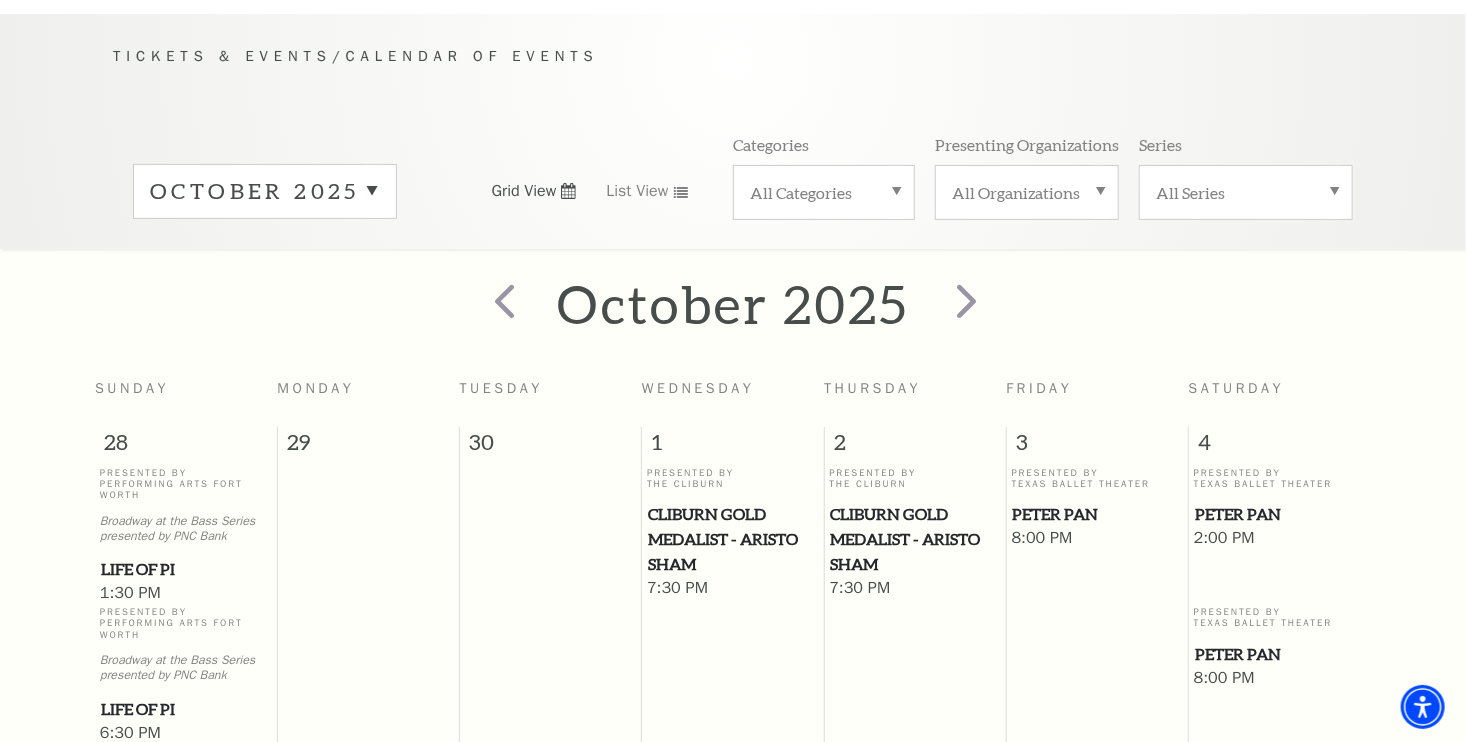 scroll, scrollTop: 176, scrollLeft: 0, axis: vertical 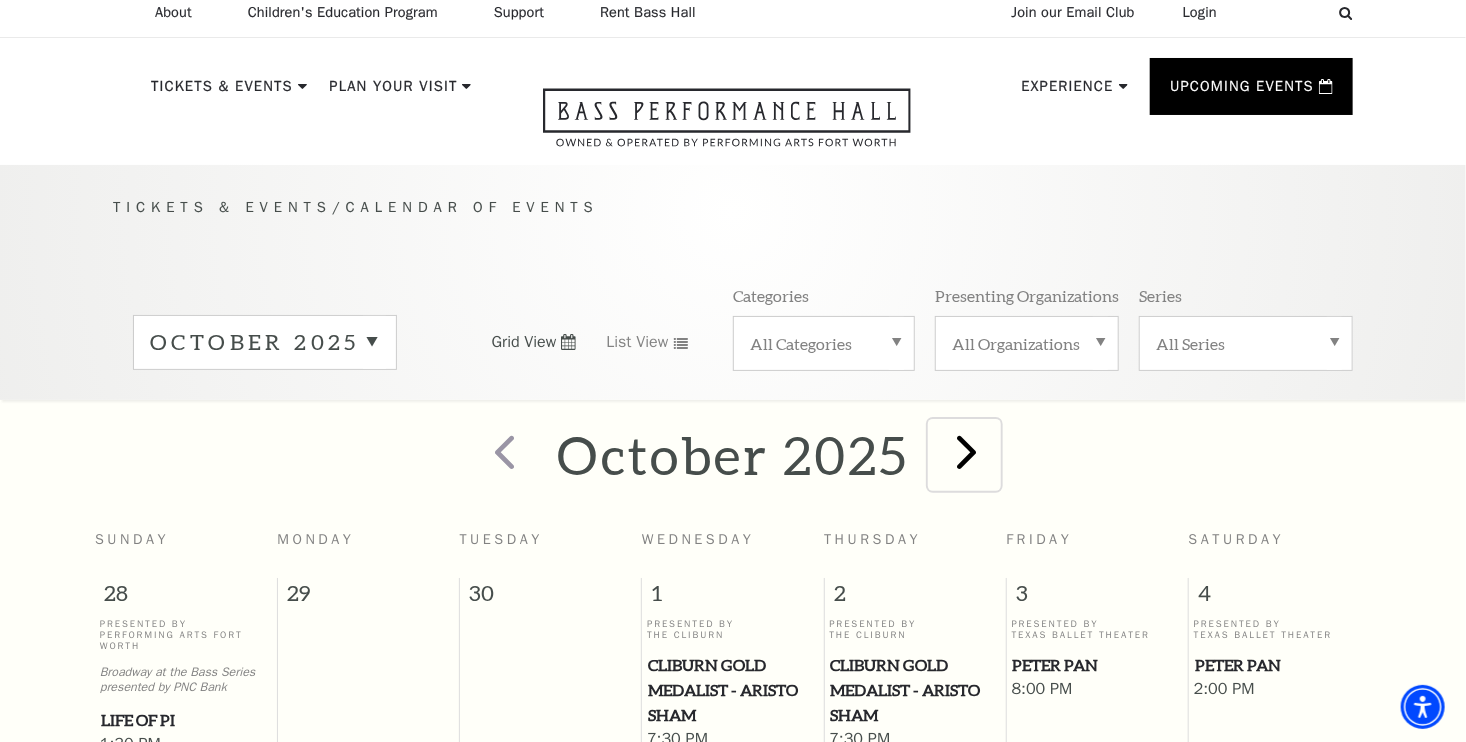 click at bounding box center [966, 451] 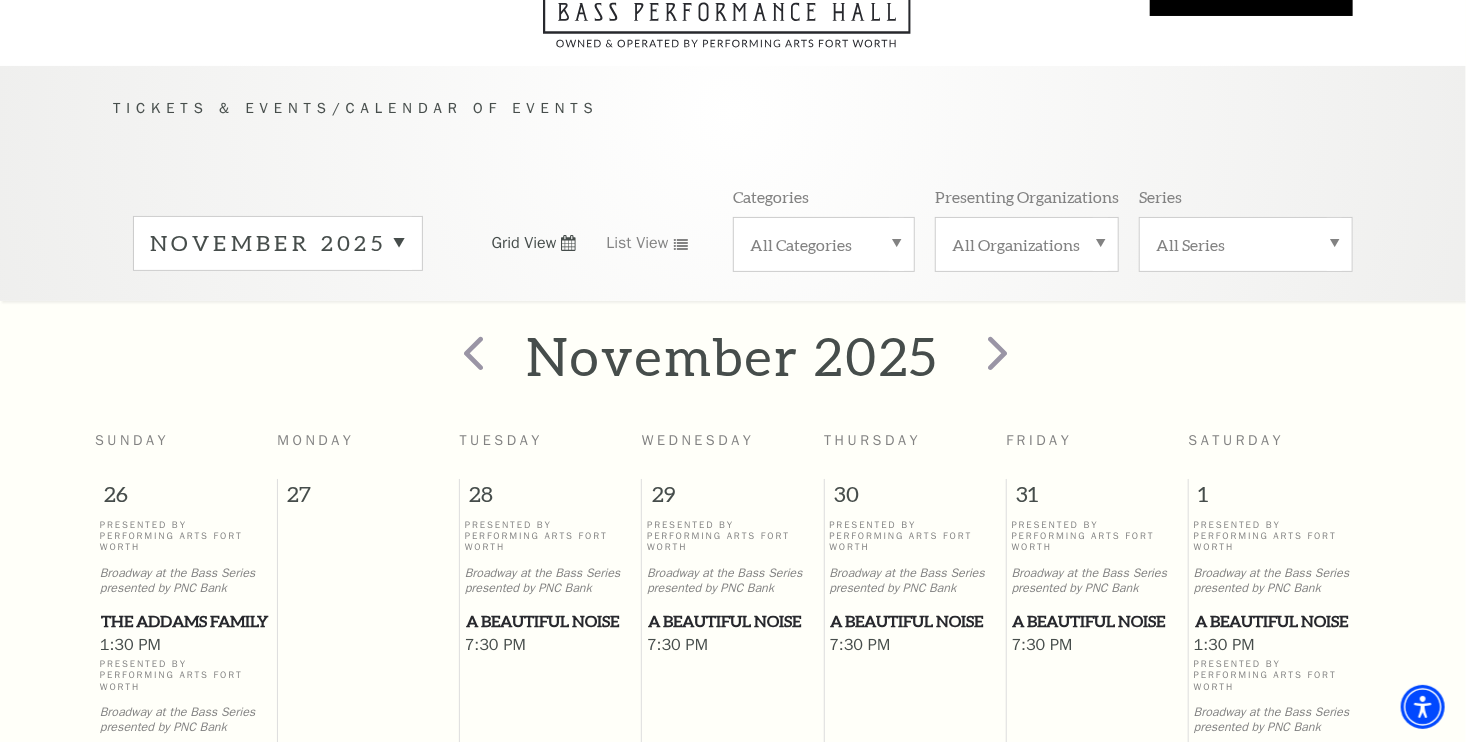 scroll, scrollTop: 176, scrollLeft: 0, axis: vertical 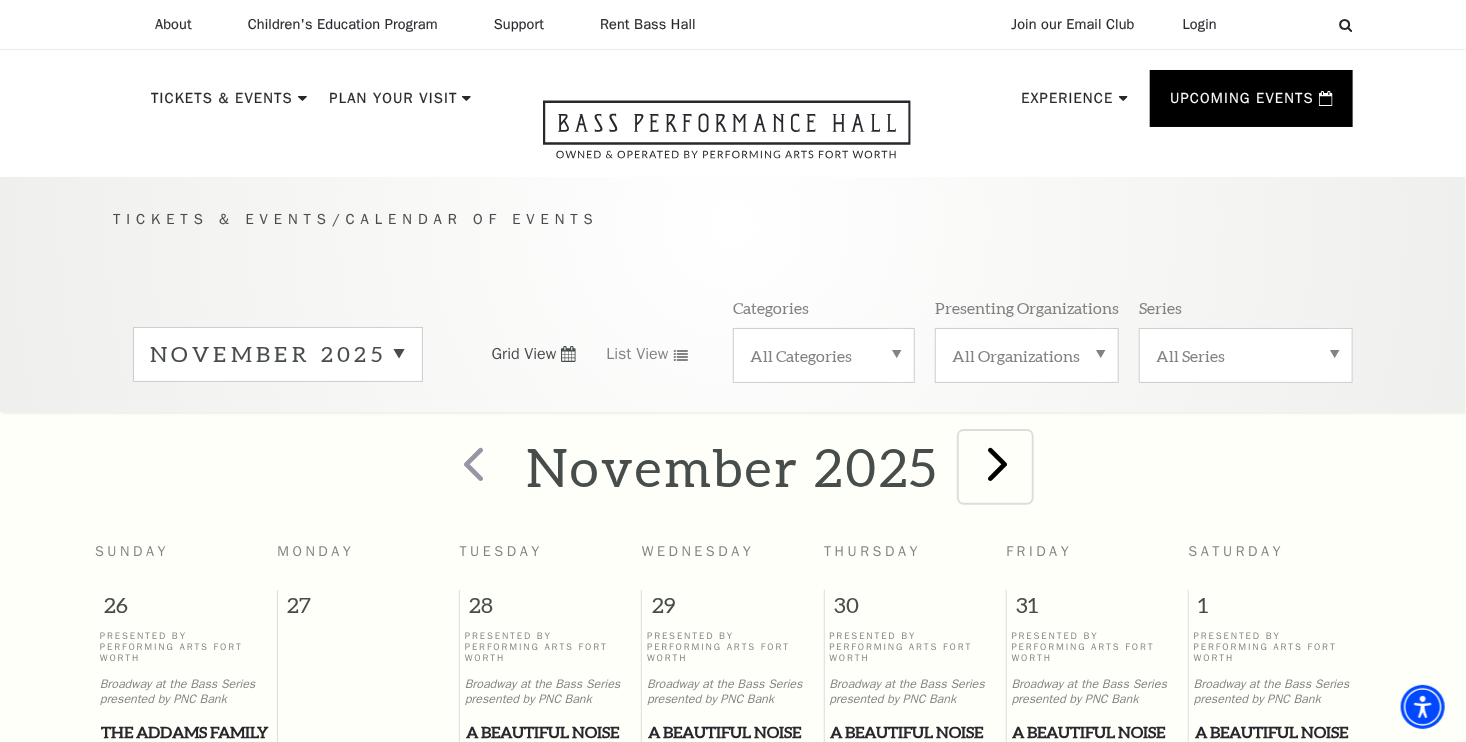click at bounding box center [997, 463] 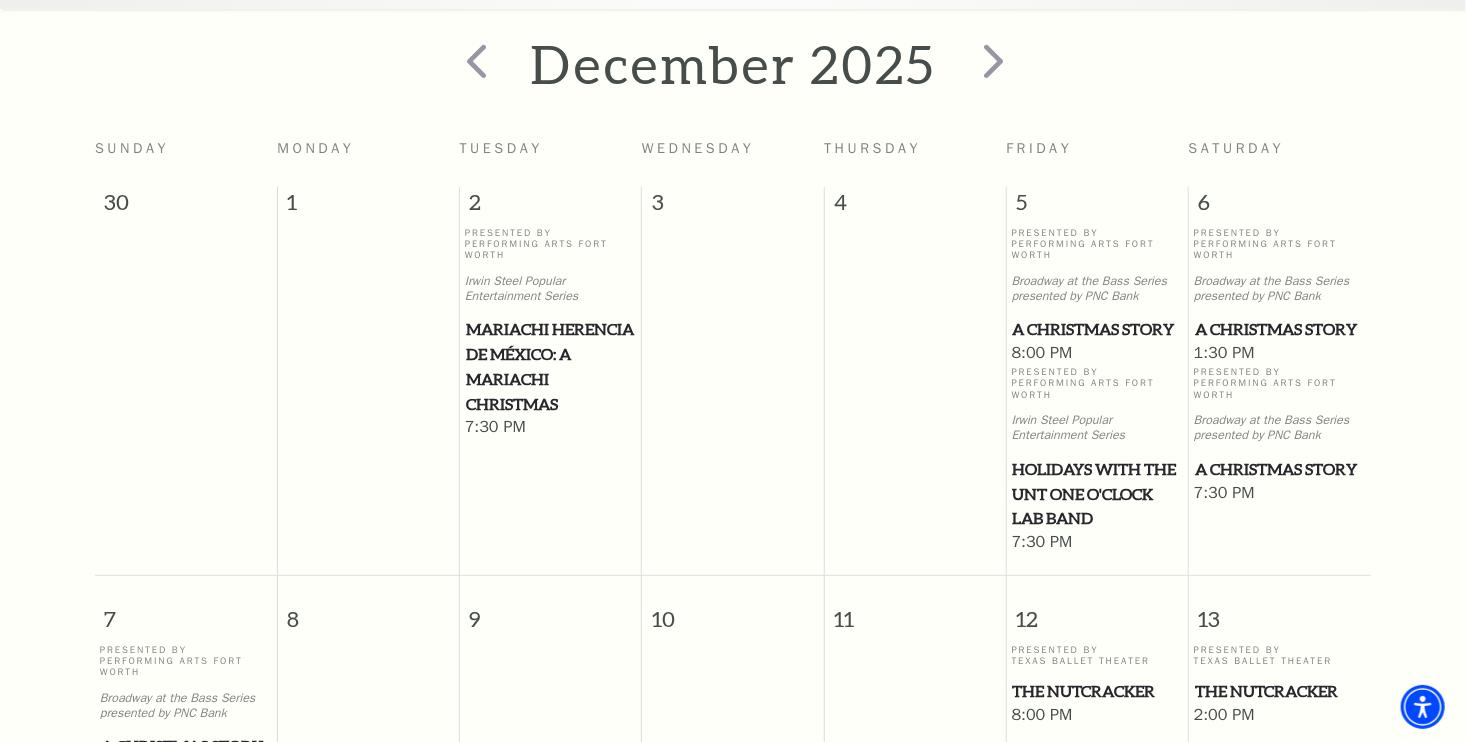scroll, scrollTop: 336, scrollLeft: 0, axis: vertical 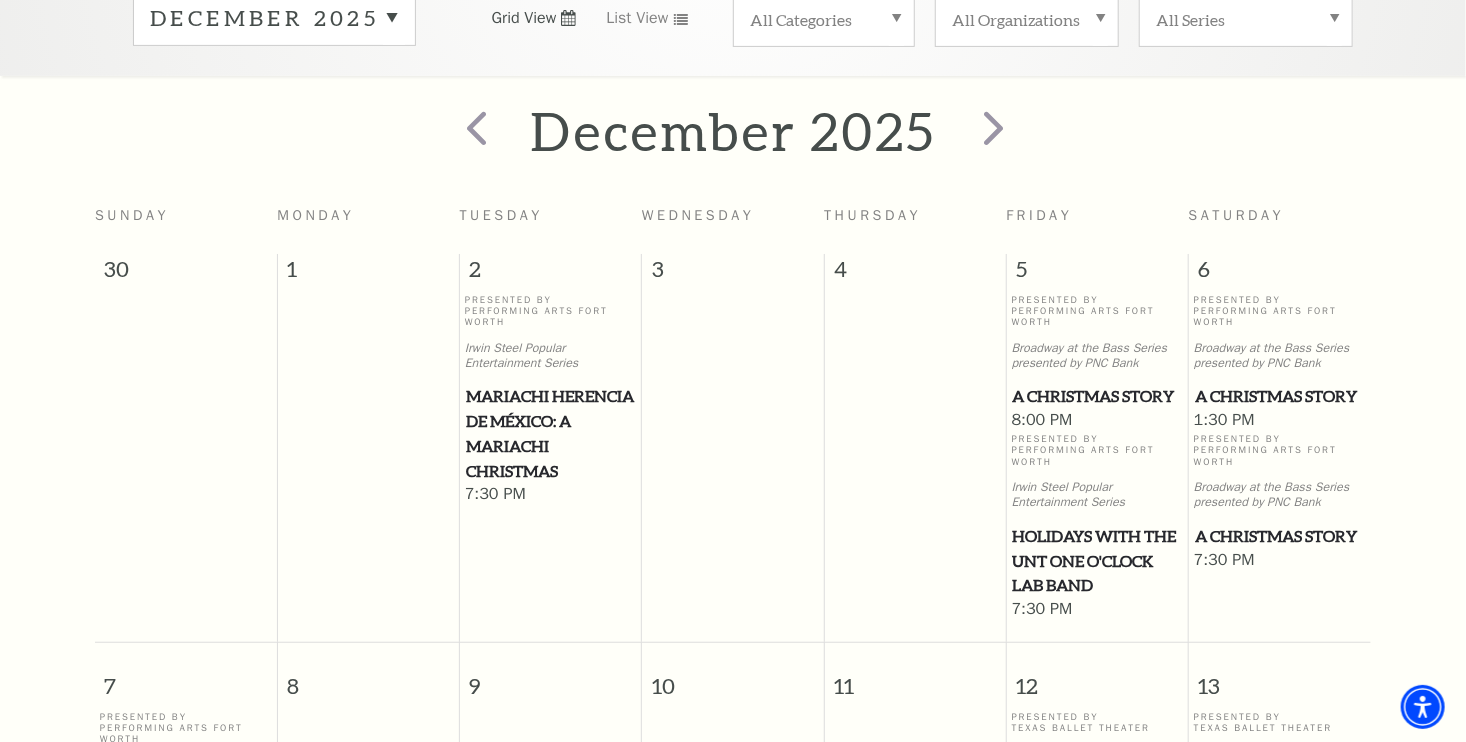 click on "A Christmas Story" at bounding box center (1098, 396) 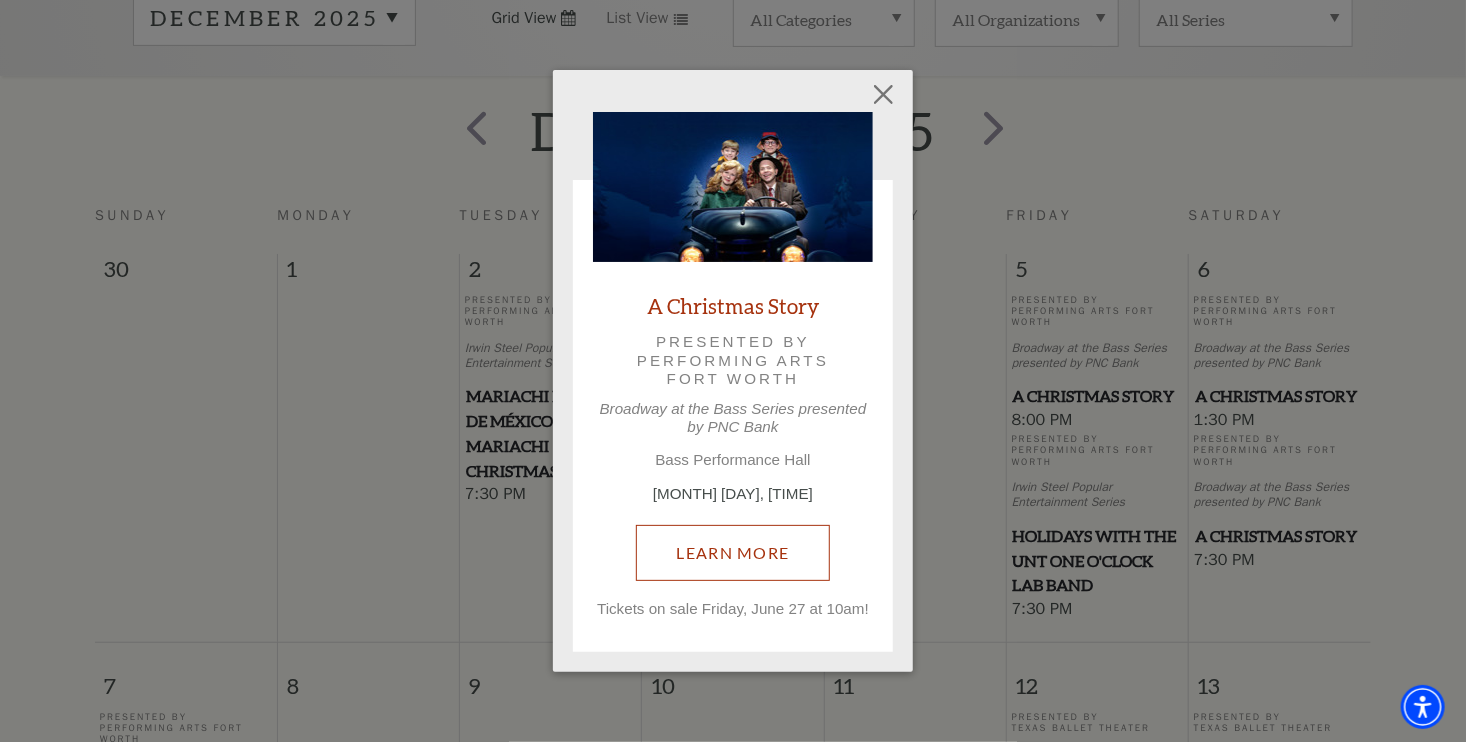 click on "Learn More" at bounding box center (733, 553) 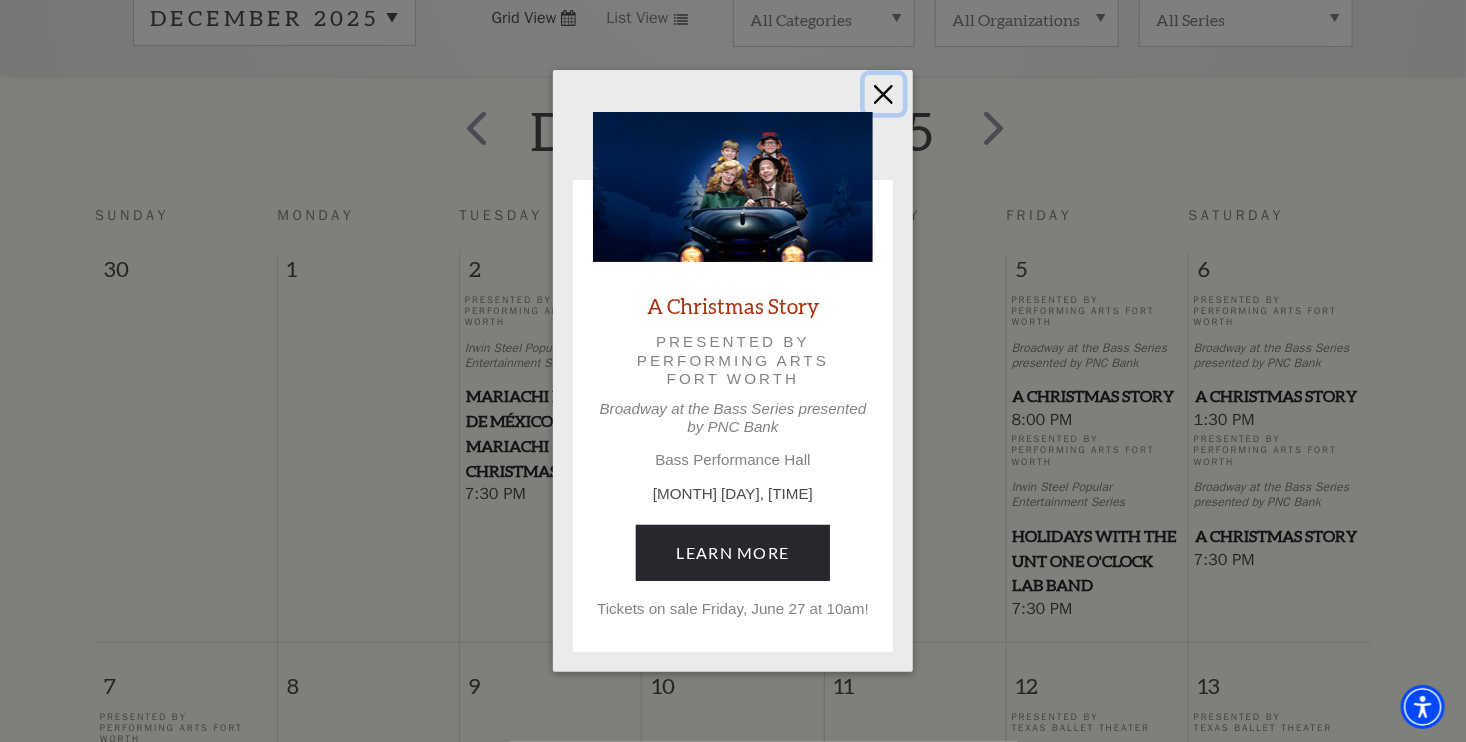 click at bounding box center (884, 94) 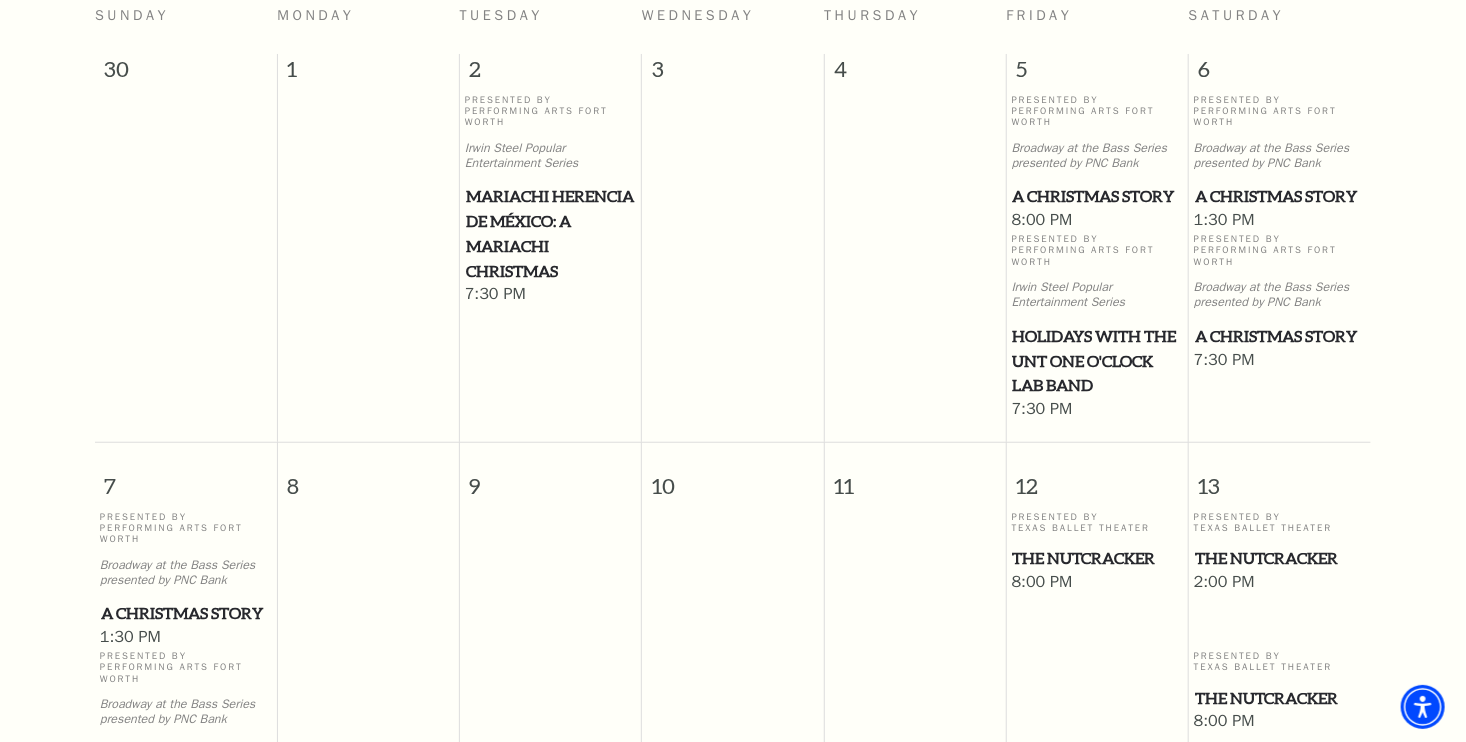 scroll, scrollTop: 722, scrollLeft: 0, axis: vertical 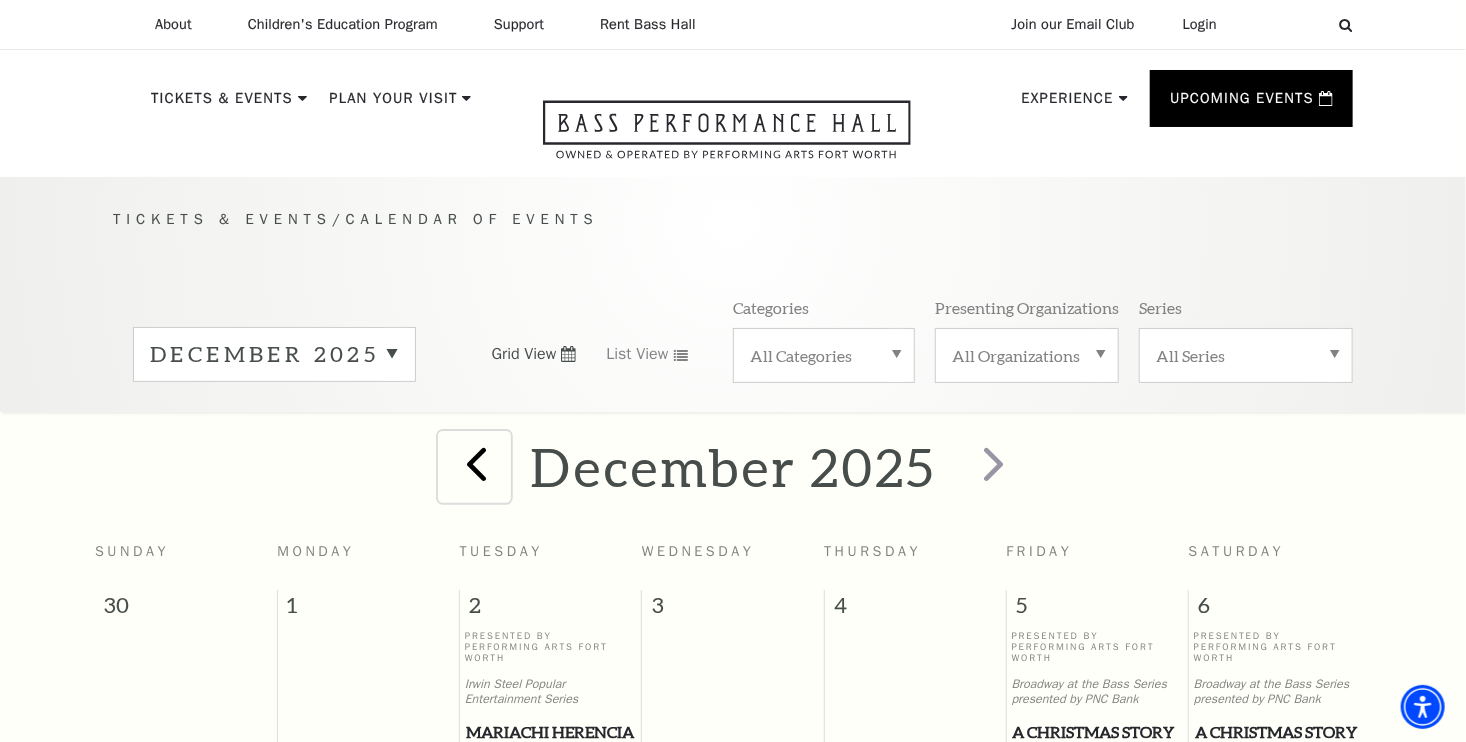 click at bounding box center (476, 463) 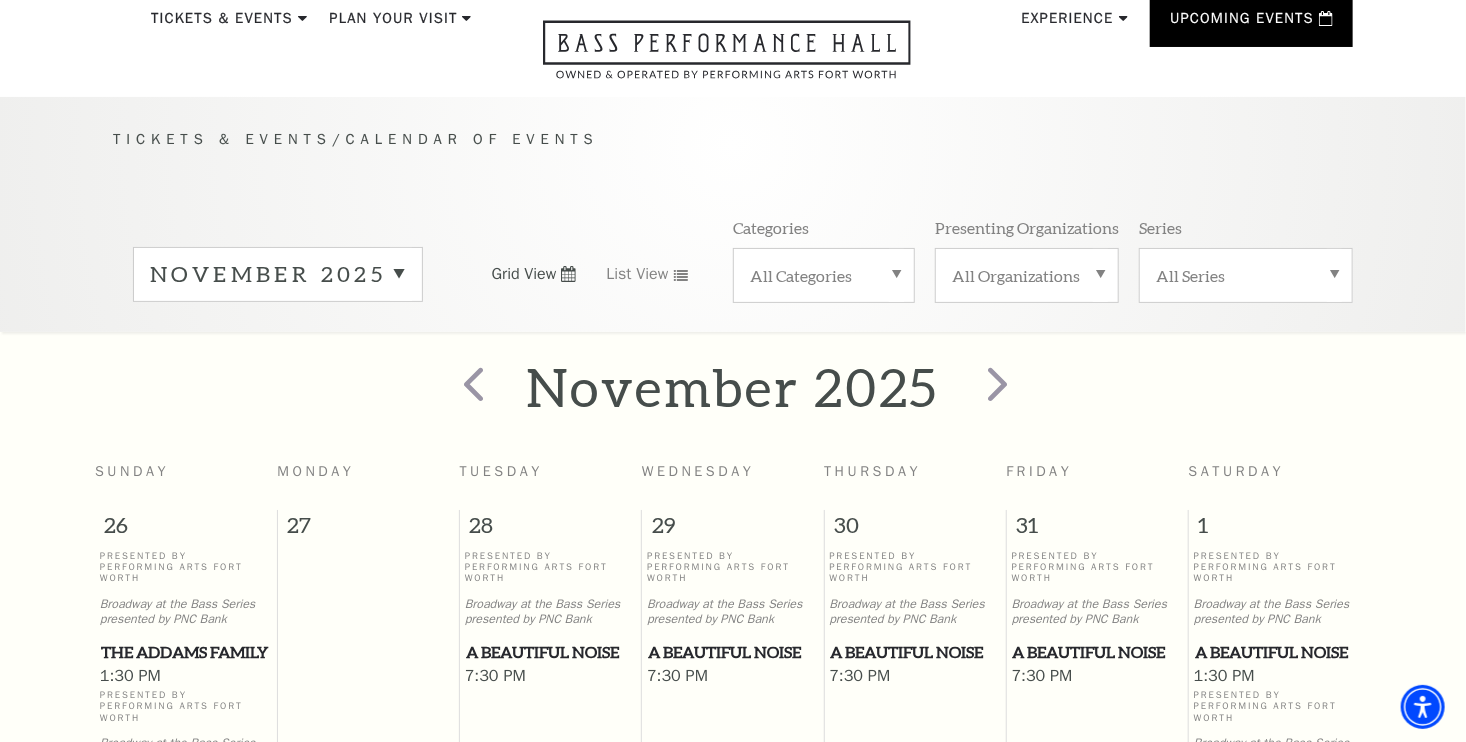 scroll, scrollTop: 176, scrollLeft: 0, axis: vertical 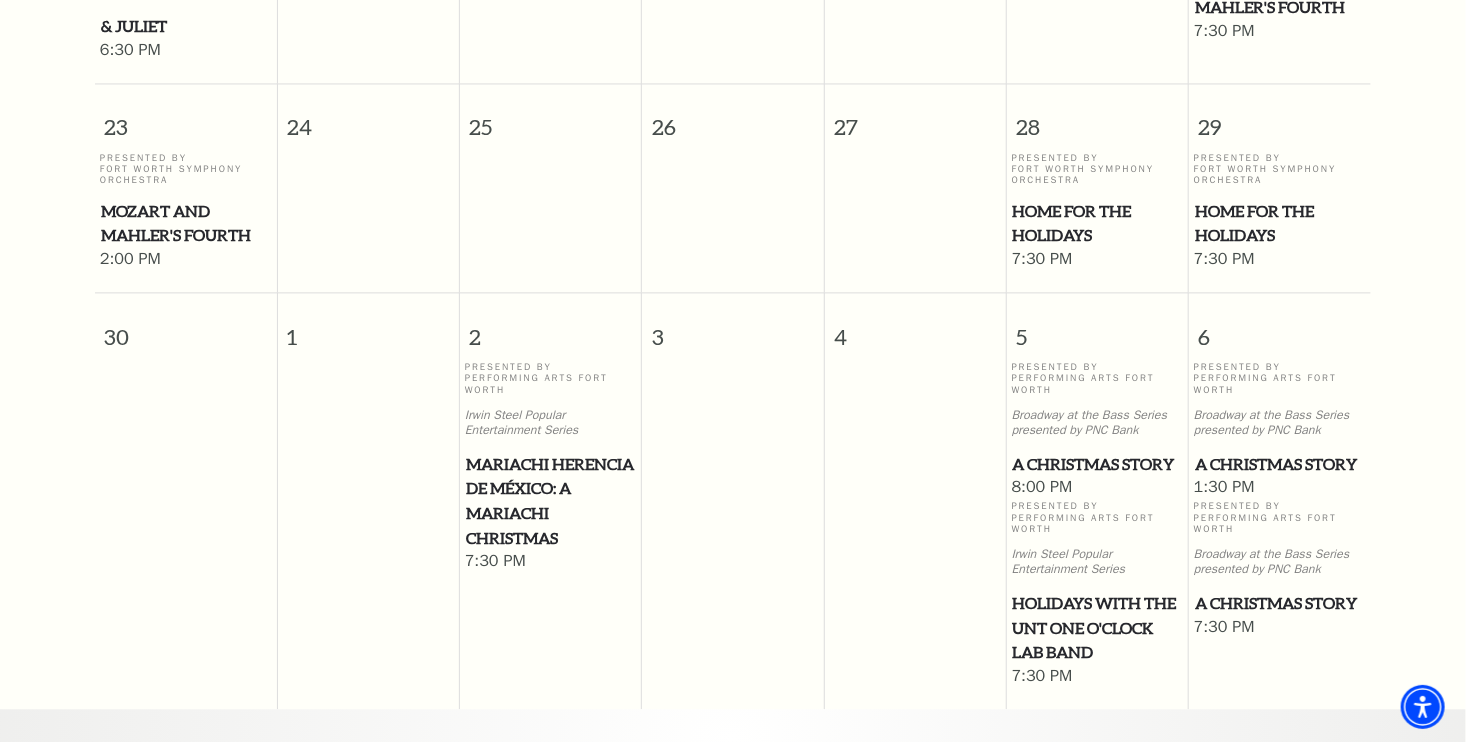 click on "Home for the Holidays" at bounding box center (1098, 223) 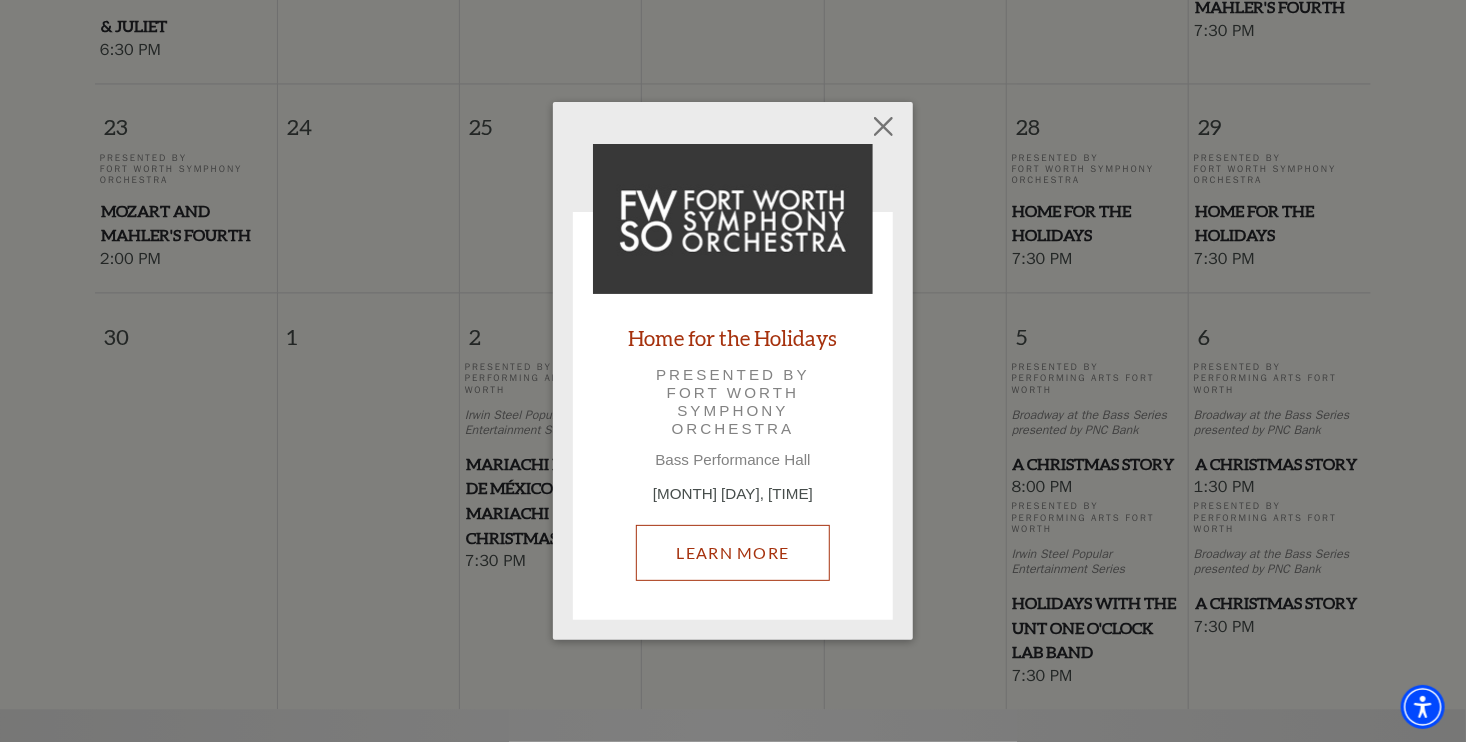 click on "Learn More" at bounding box center (733, 553) 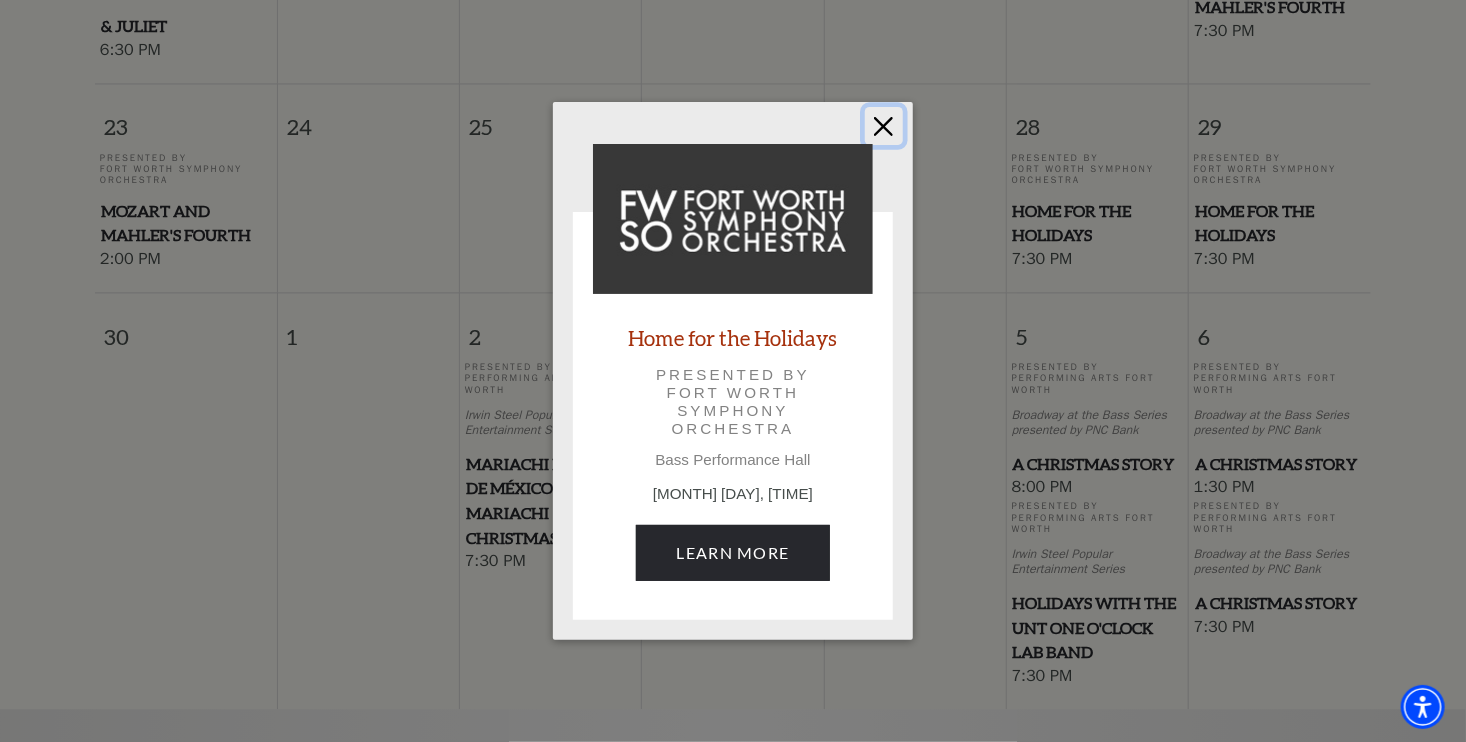 click at bounding box center (884, 126) 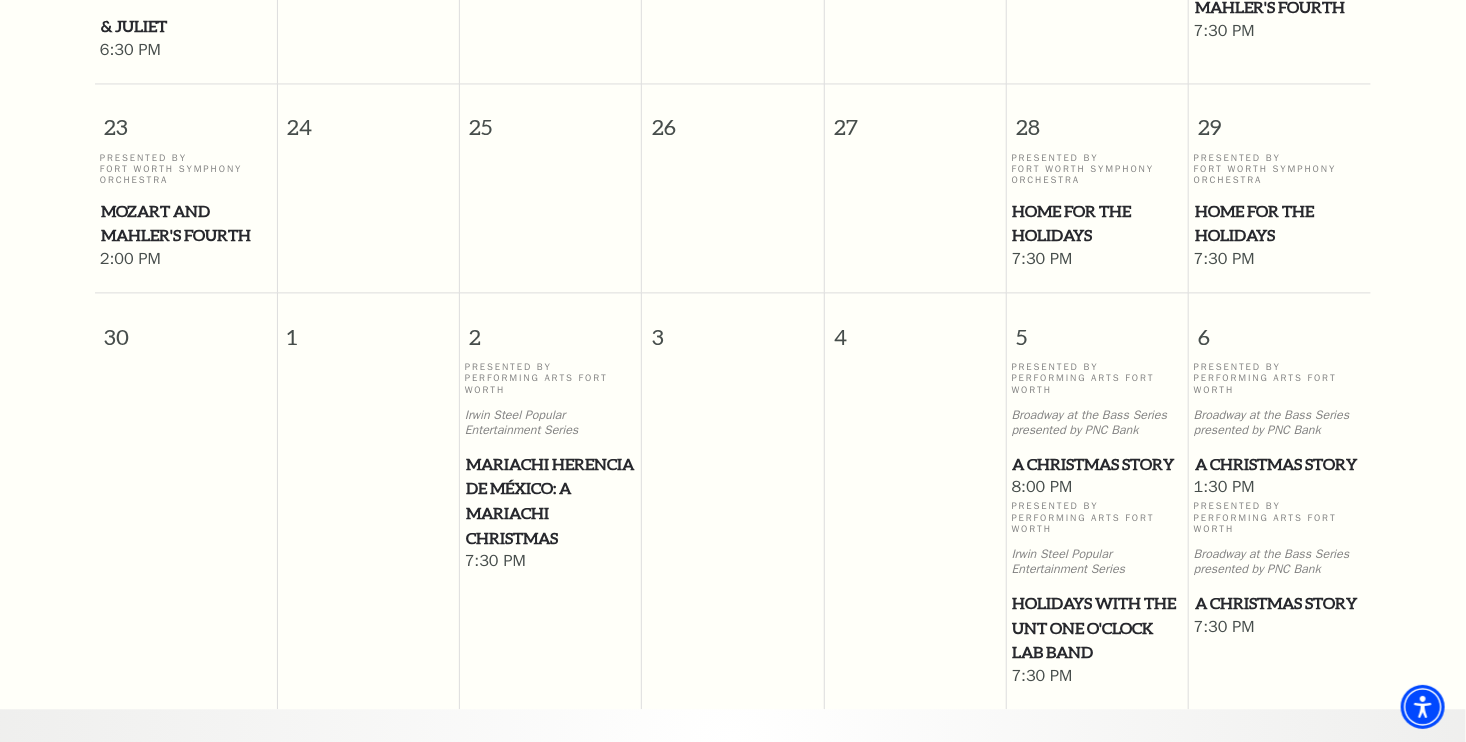 click on "Home for the Holidays" at bounding box center (1098, 223) 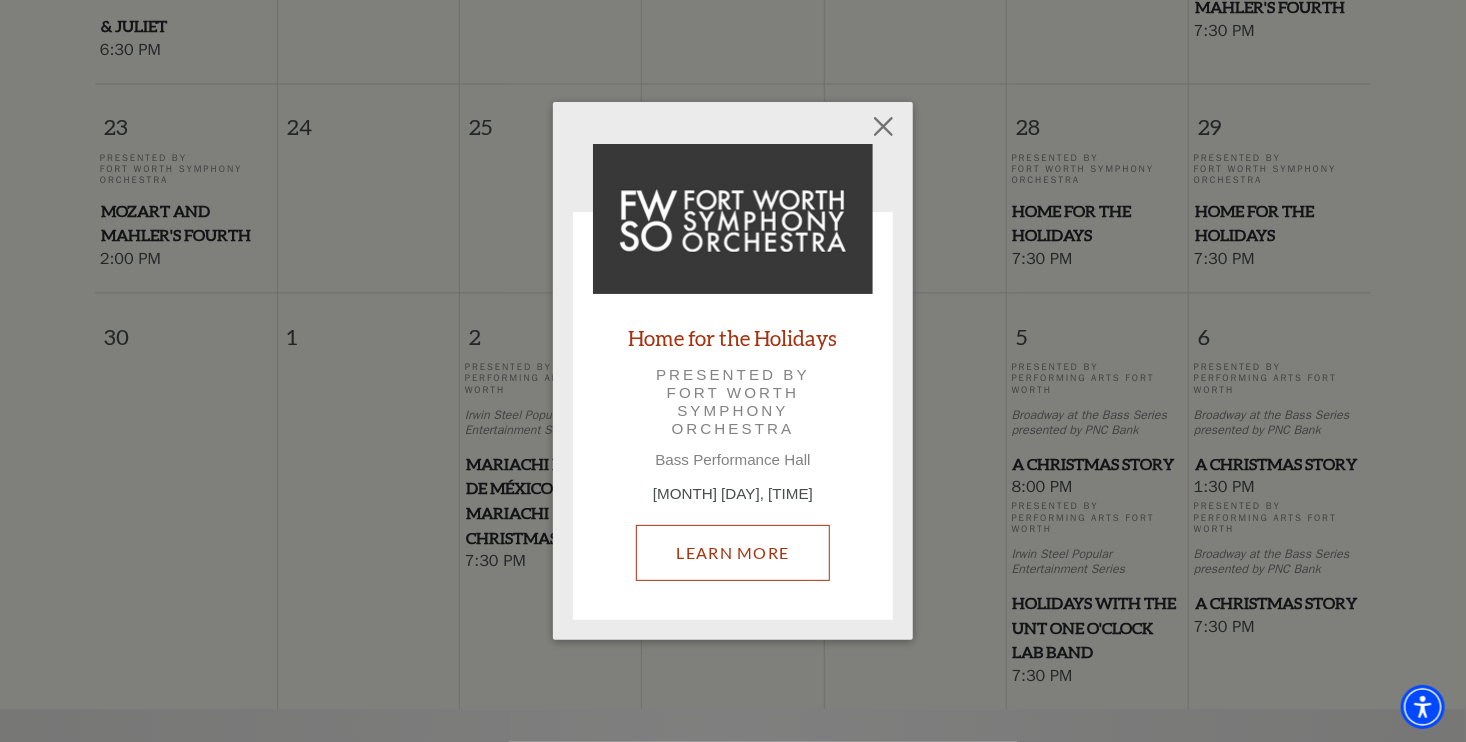 click on "Learn More" at bounding box center (733, 553) 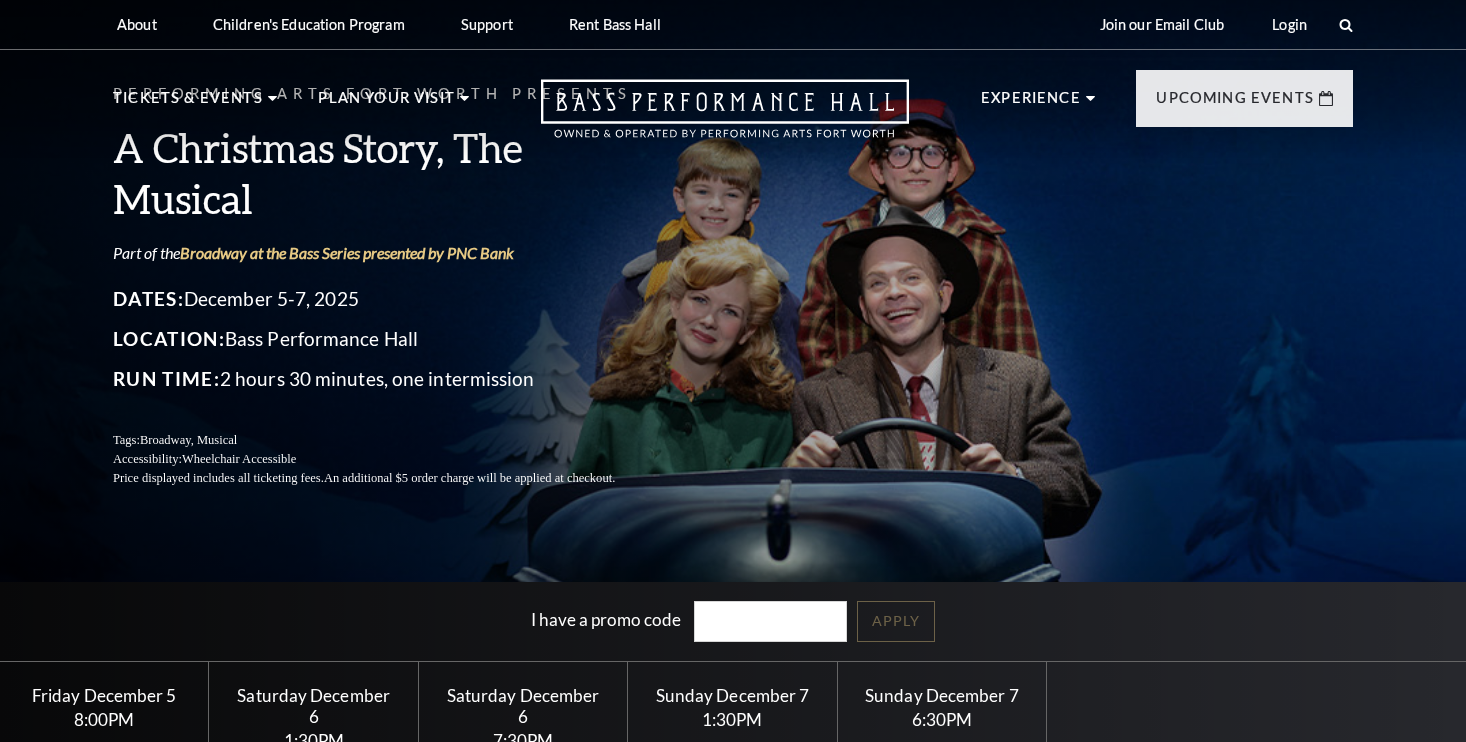 scroll, scrollTop: 0, scrollLeft: 0, axis: both 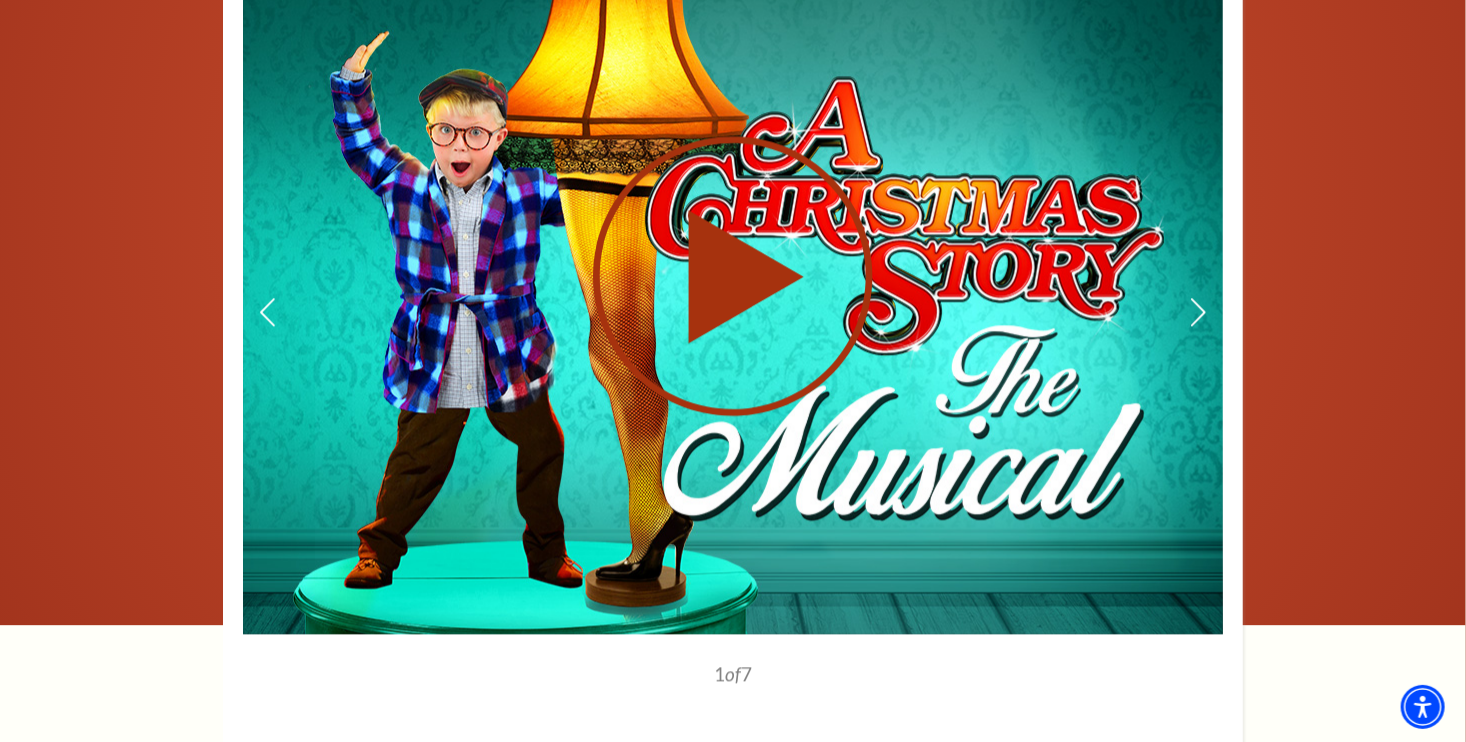 click 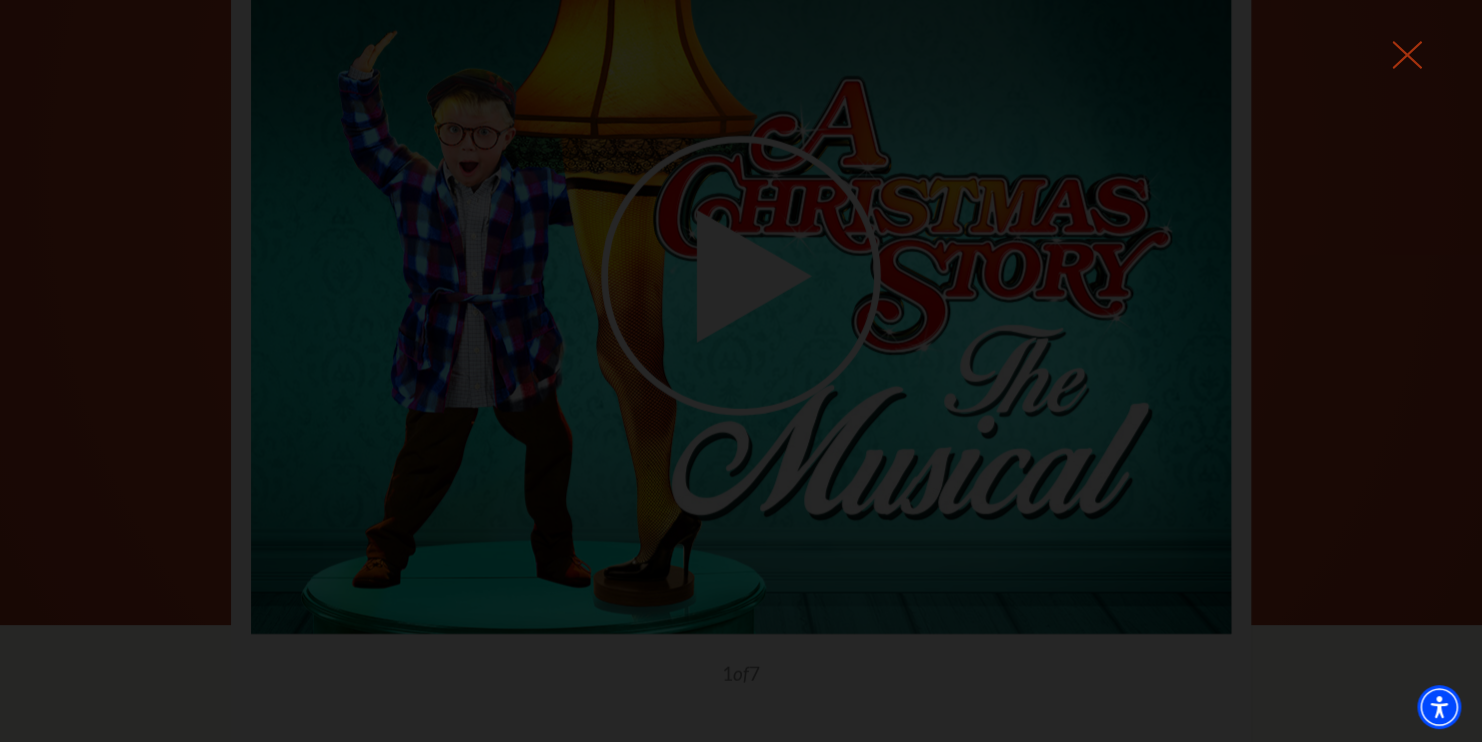 click 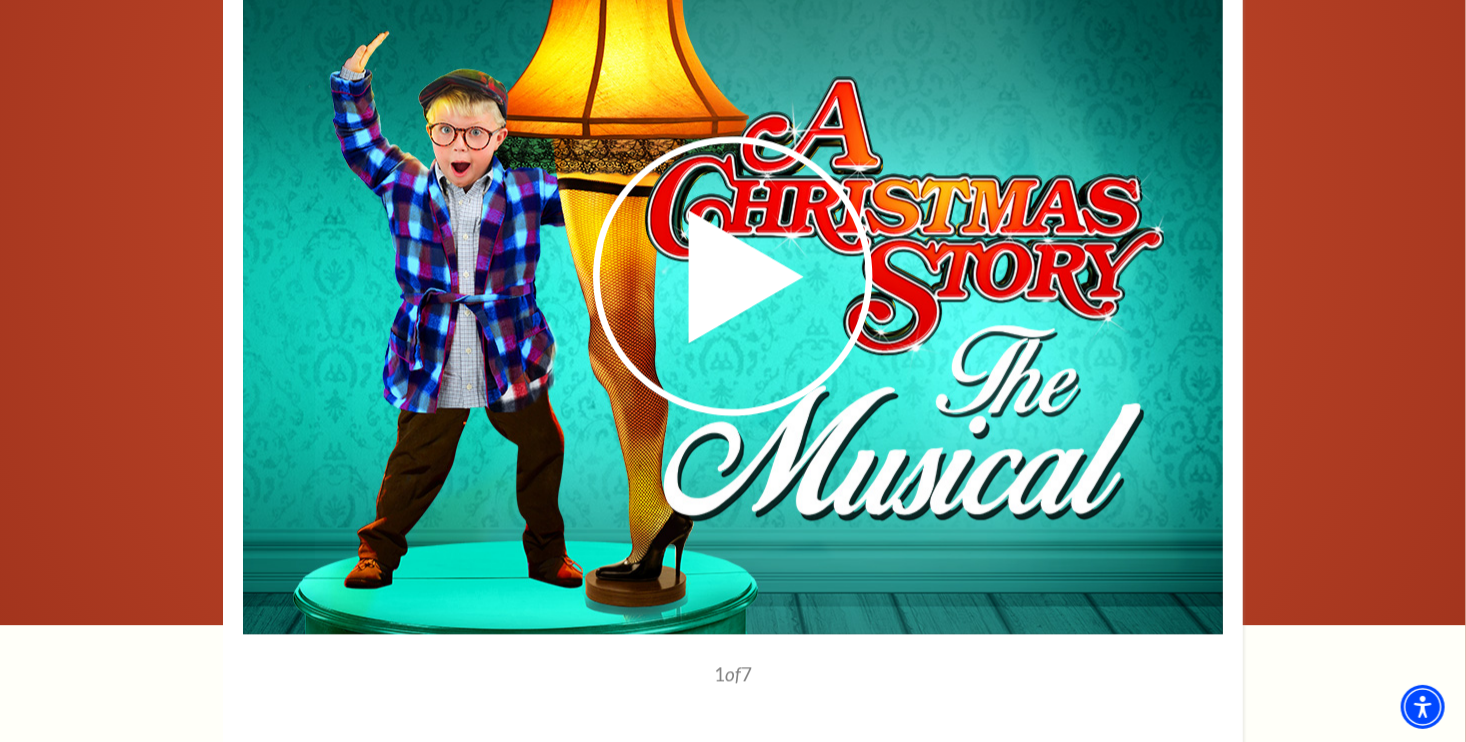 scroll, scrollTop: 0, scrollLeft: 0, axis: both 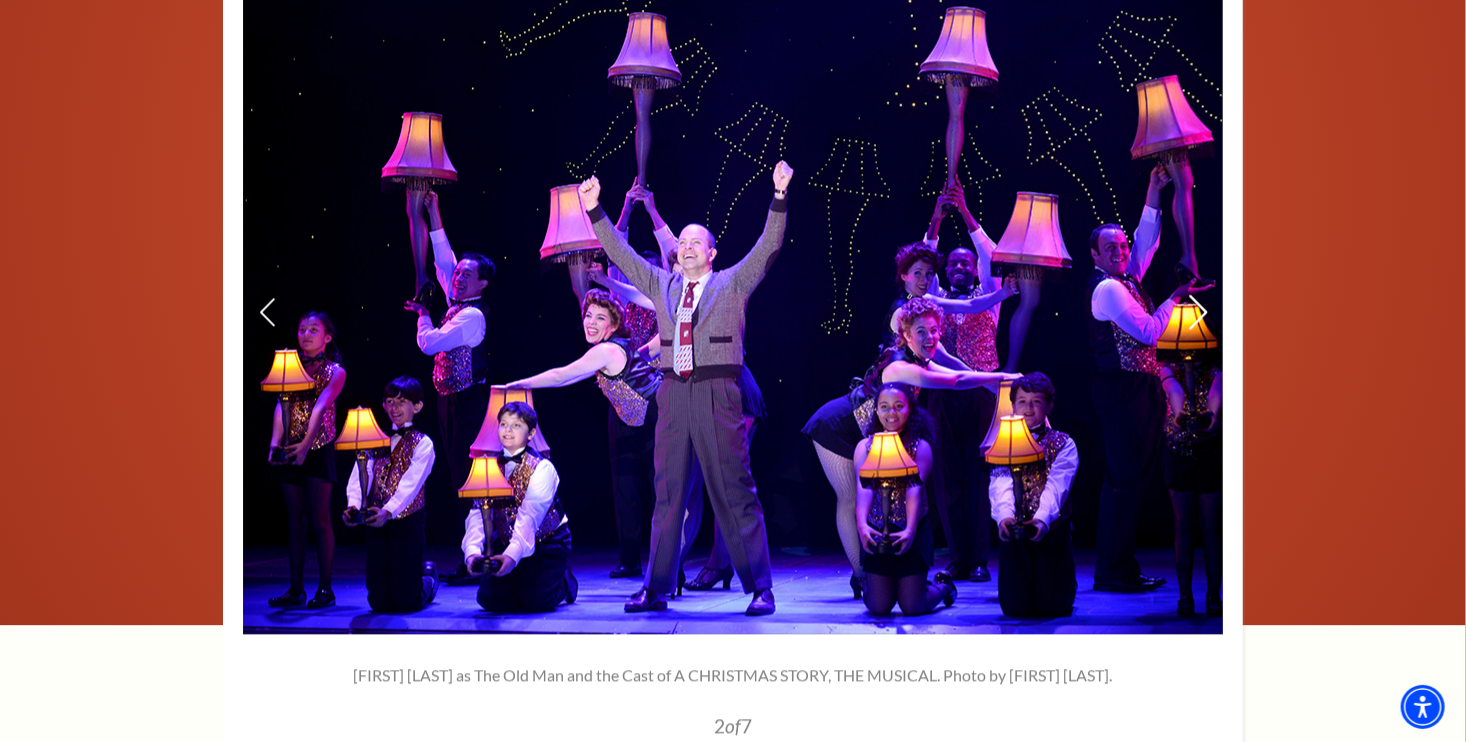 click 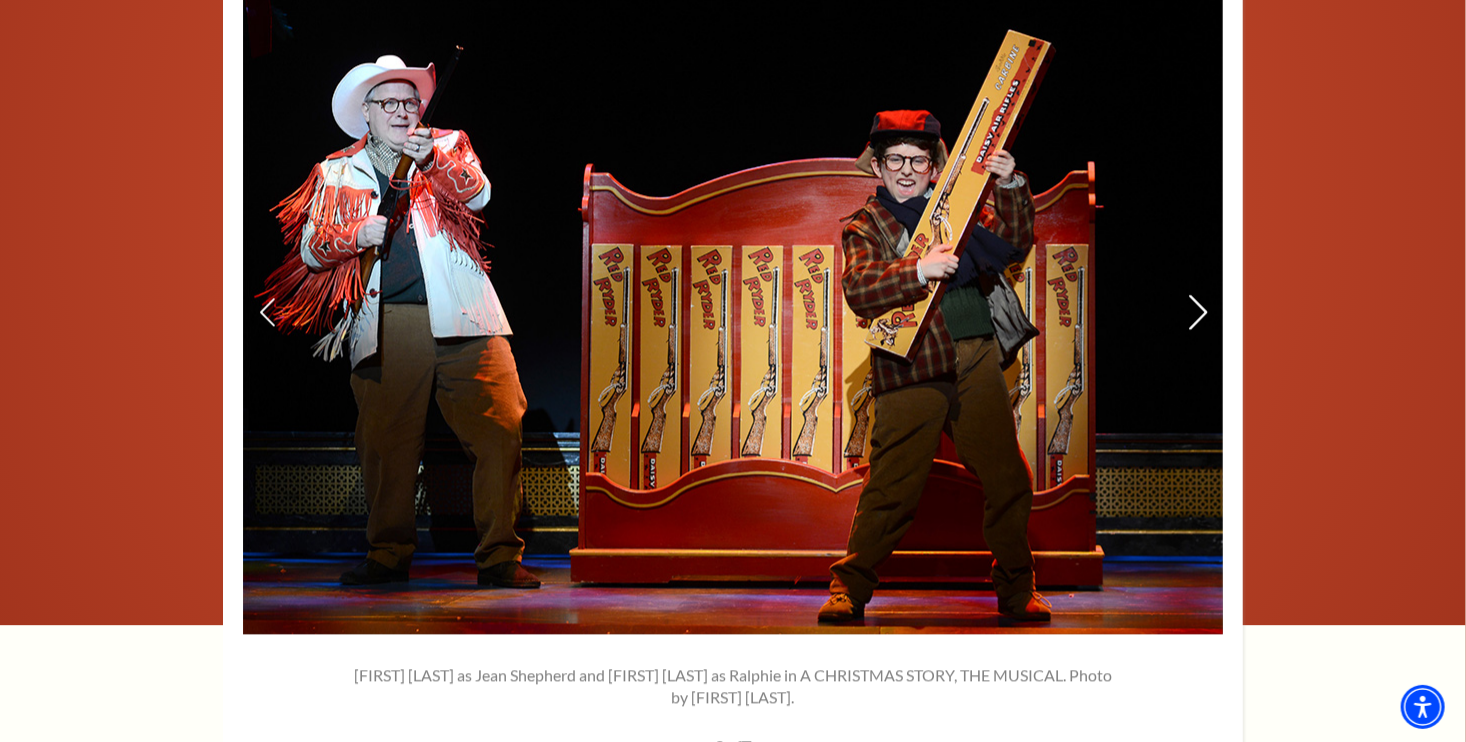 click 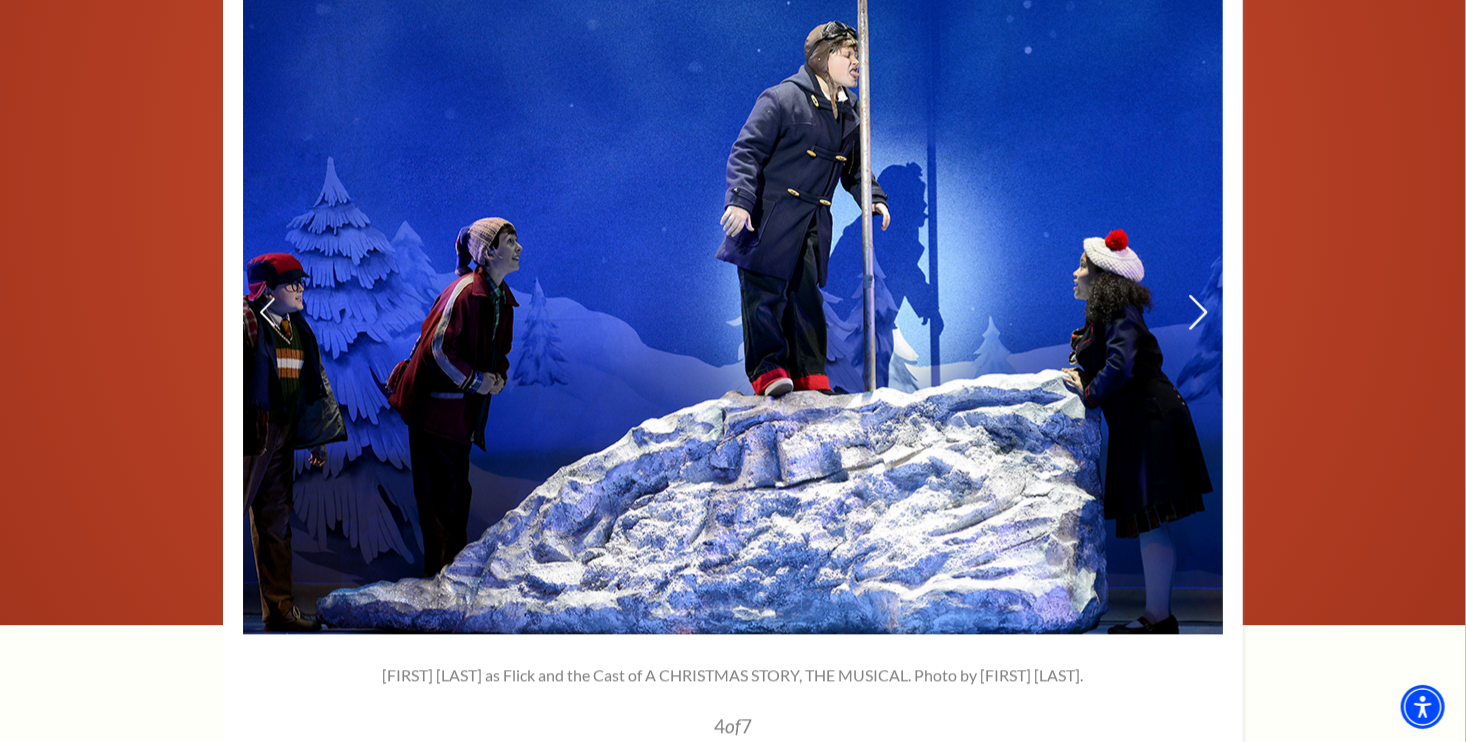 click 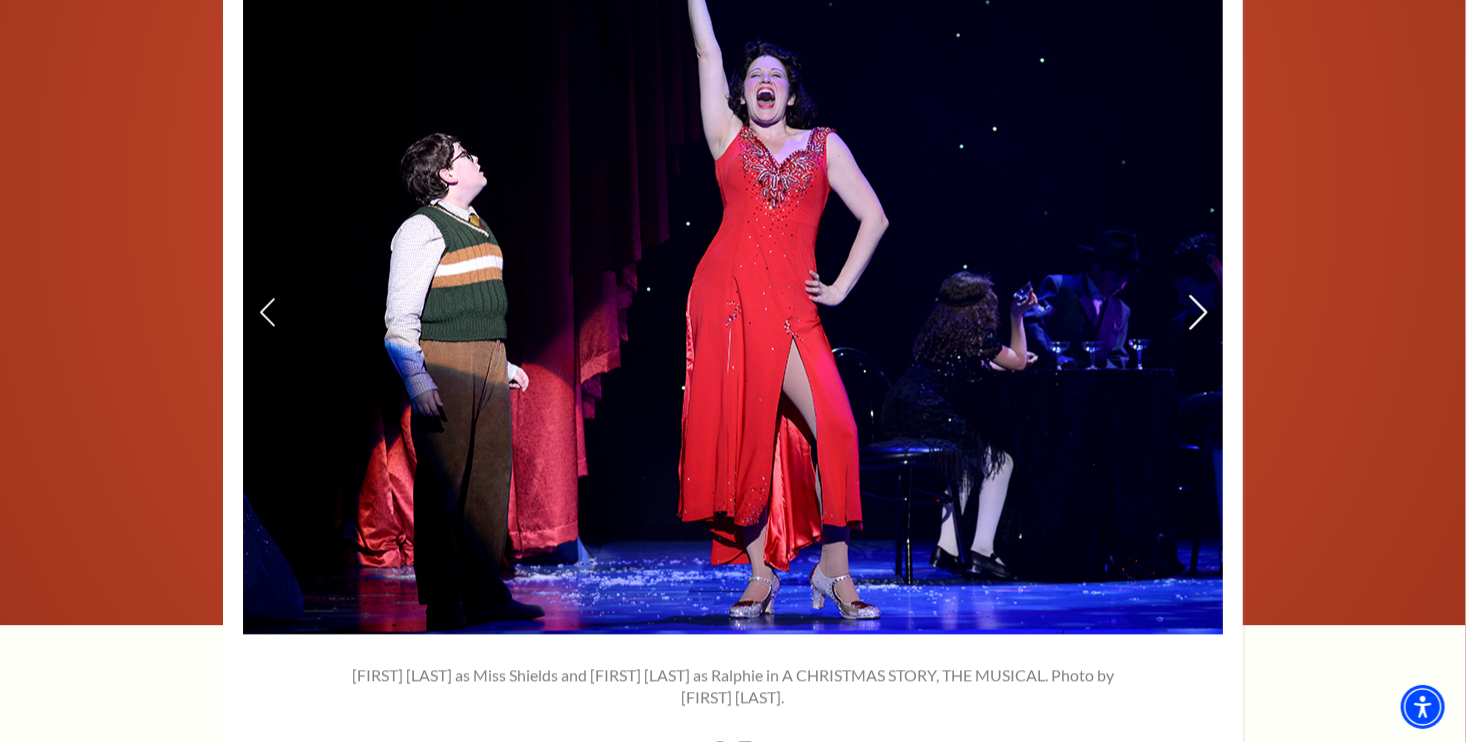 click 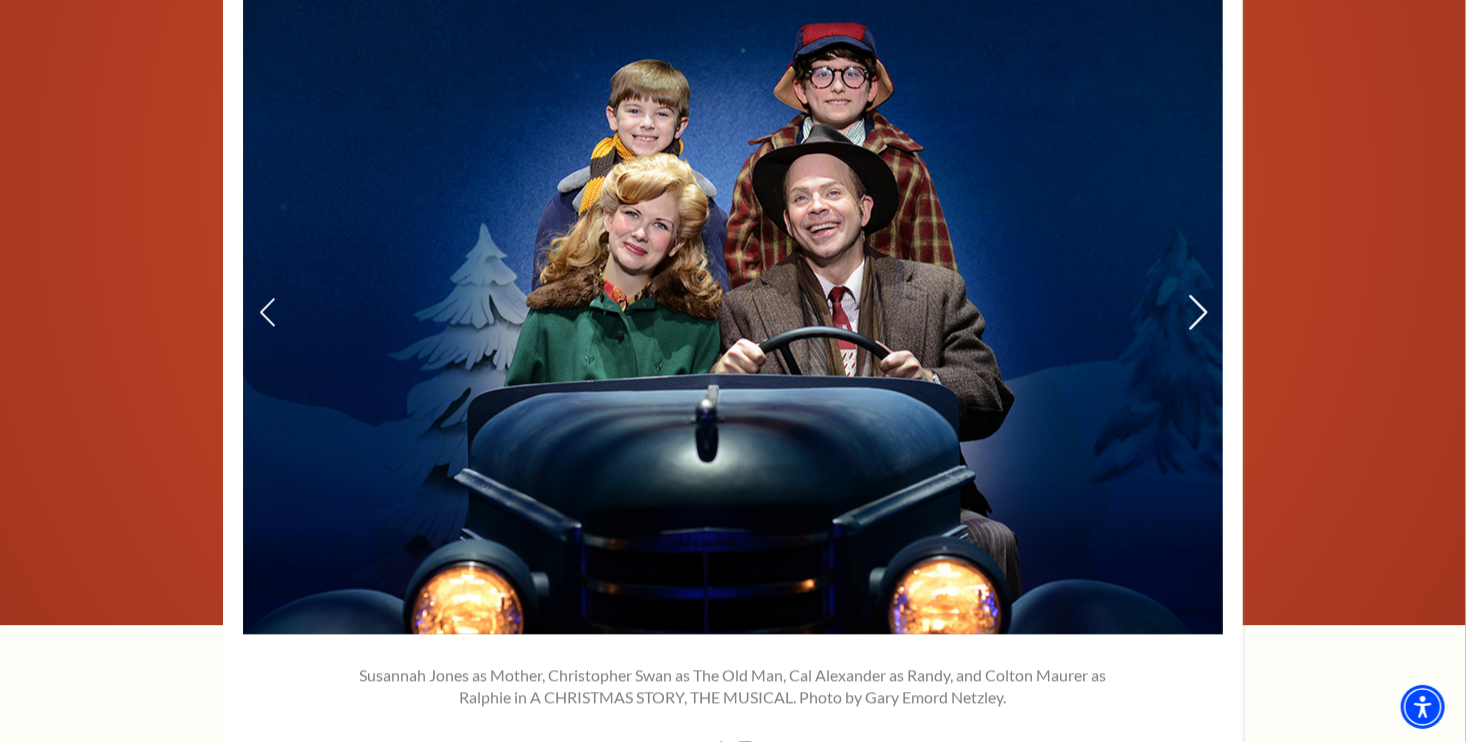 click 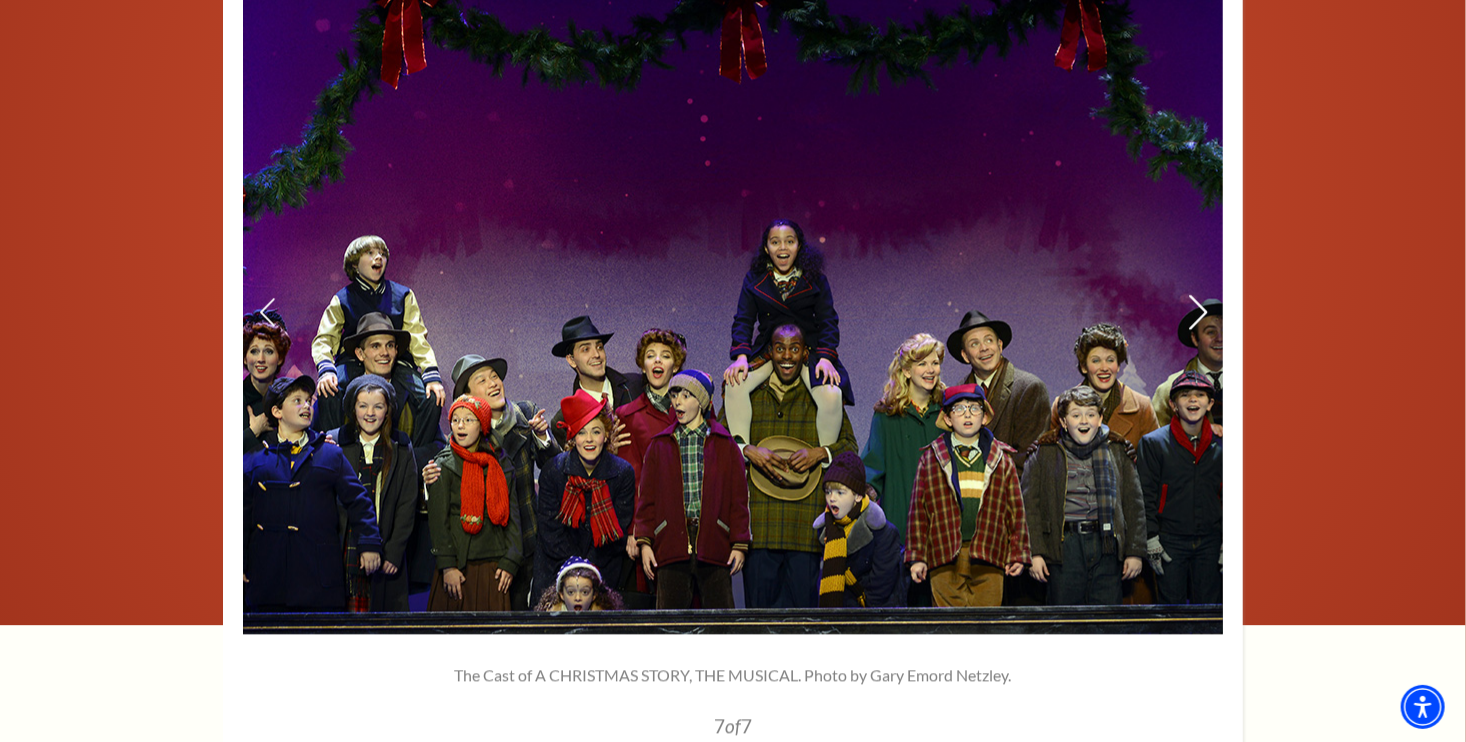 click 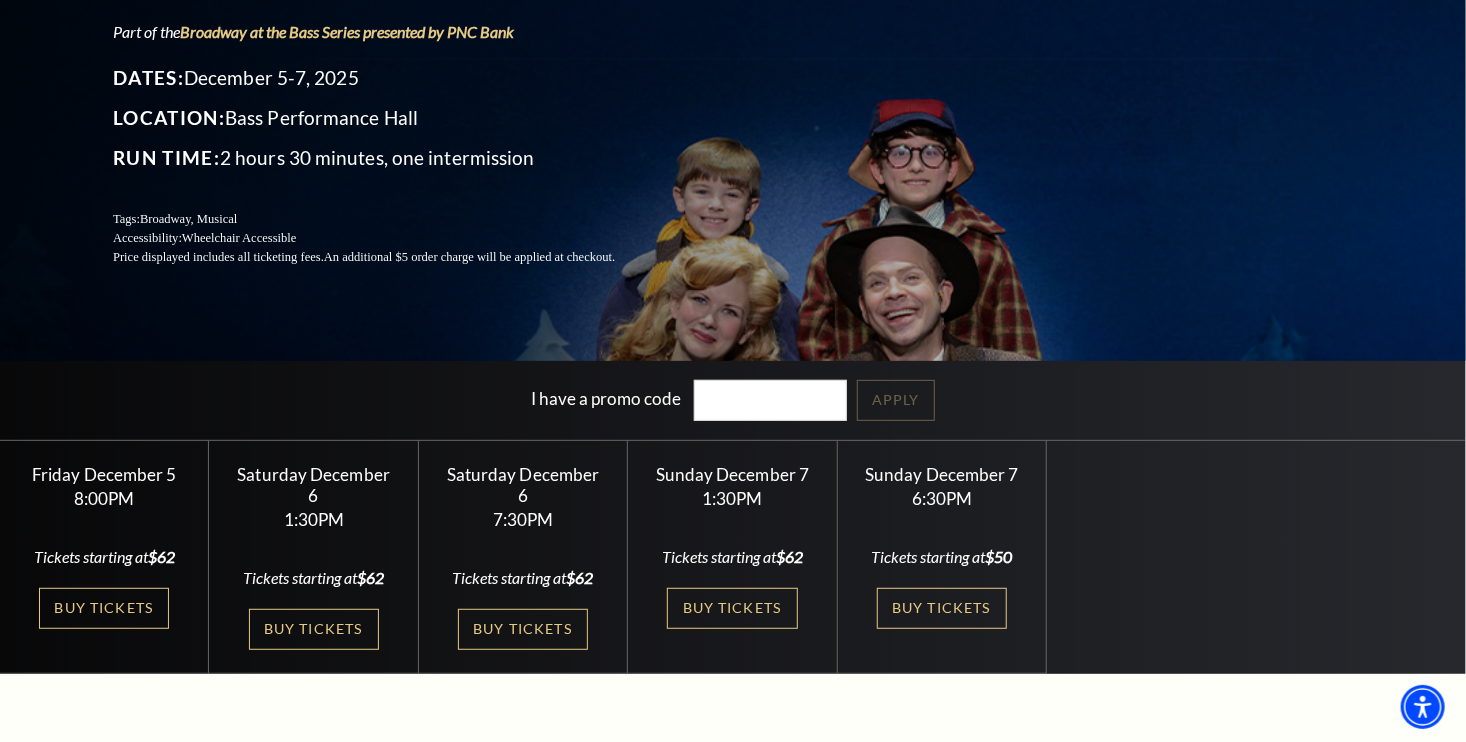 scroll, scrollTop: 7, scrollLeft: 0, axis: vertical 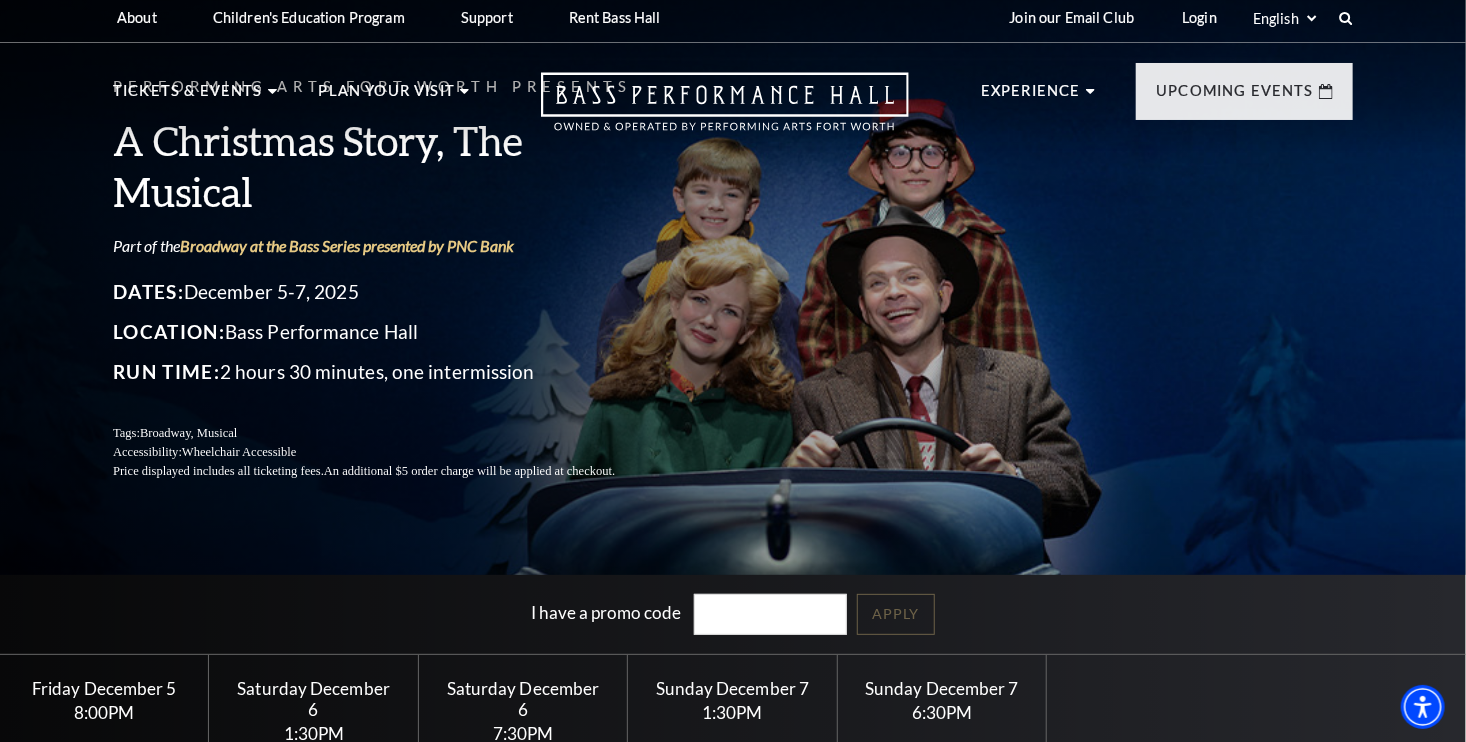 click on "Performing Arts Fort Worth Presents
A Christmas Story, The Musical
Part of the  Broadway at the Bass Series presented by PNC Bank
Dates:  December 5-7, [YEAR]
Location:  Bass Performance Hall
Run Time:  2 hours 30 minutes, one intermission
Tags:  Broadway, Musical
Accessibility:  Wheelchair Accessible
Price displayed includes all ticketing fees.
An additional $5 order charge will be applied at checkout." at bounding box center [733, 278] 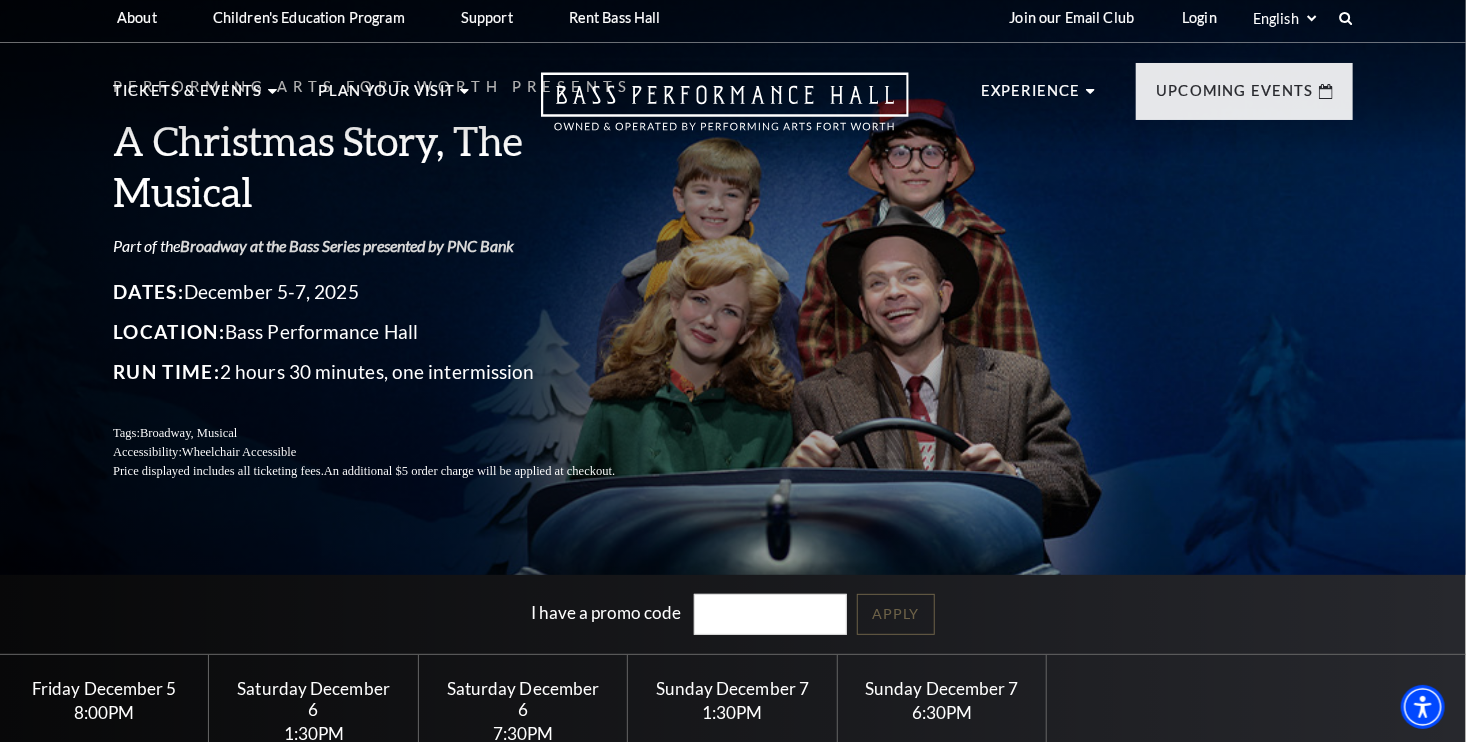click on "Broadway at the Bass Series presented by PNC Bank" at bounding box center (347, 245) 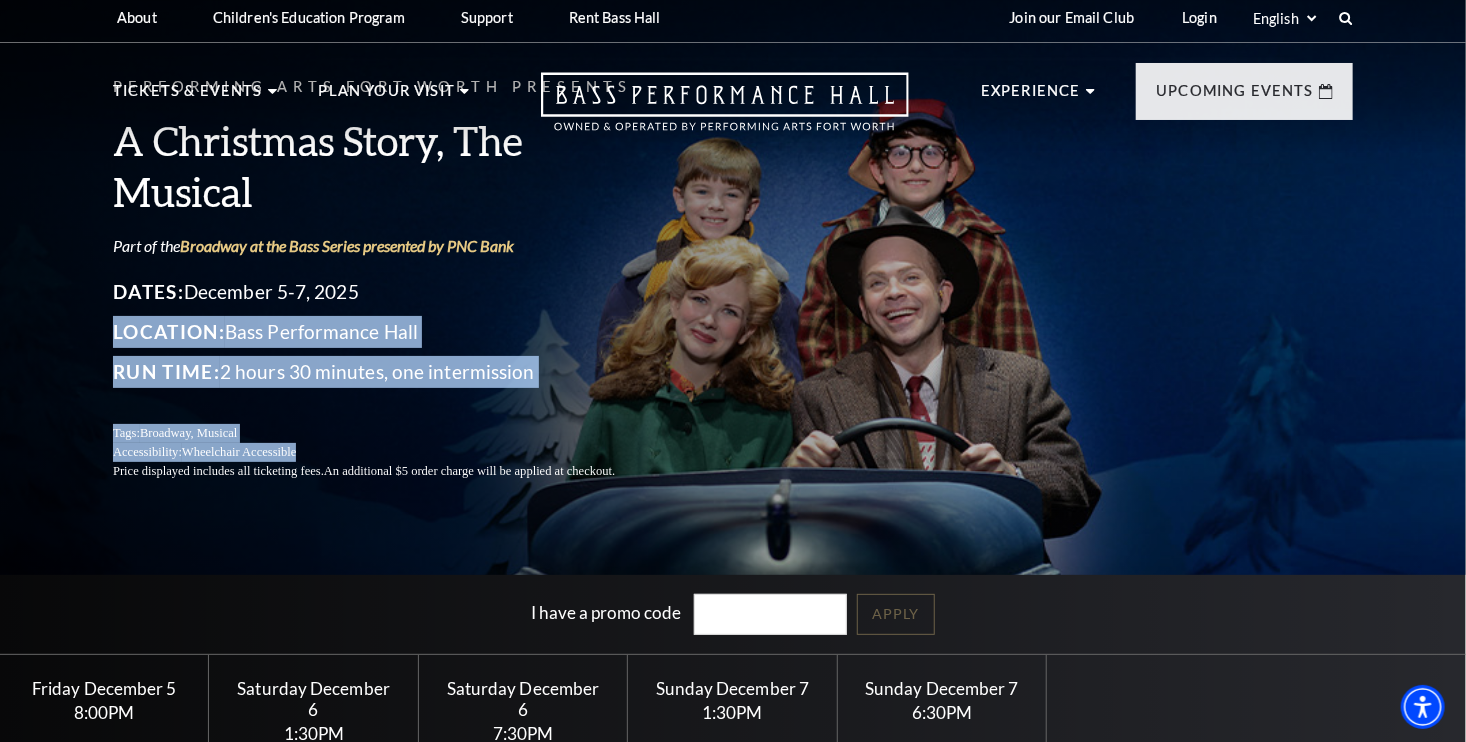 drag, startPoint x: 748, startPoint y: 286, endPoint x: 887, endPoint y: 479, distance: 237.84448 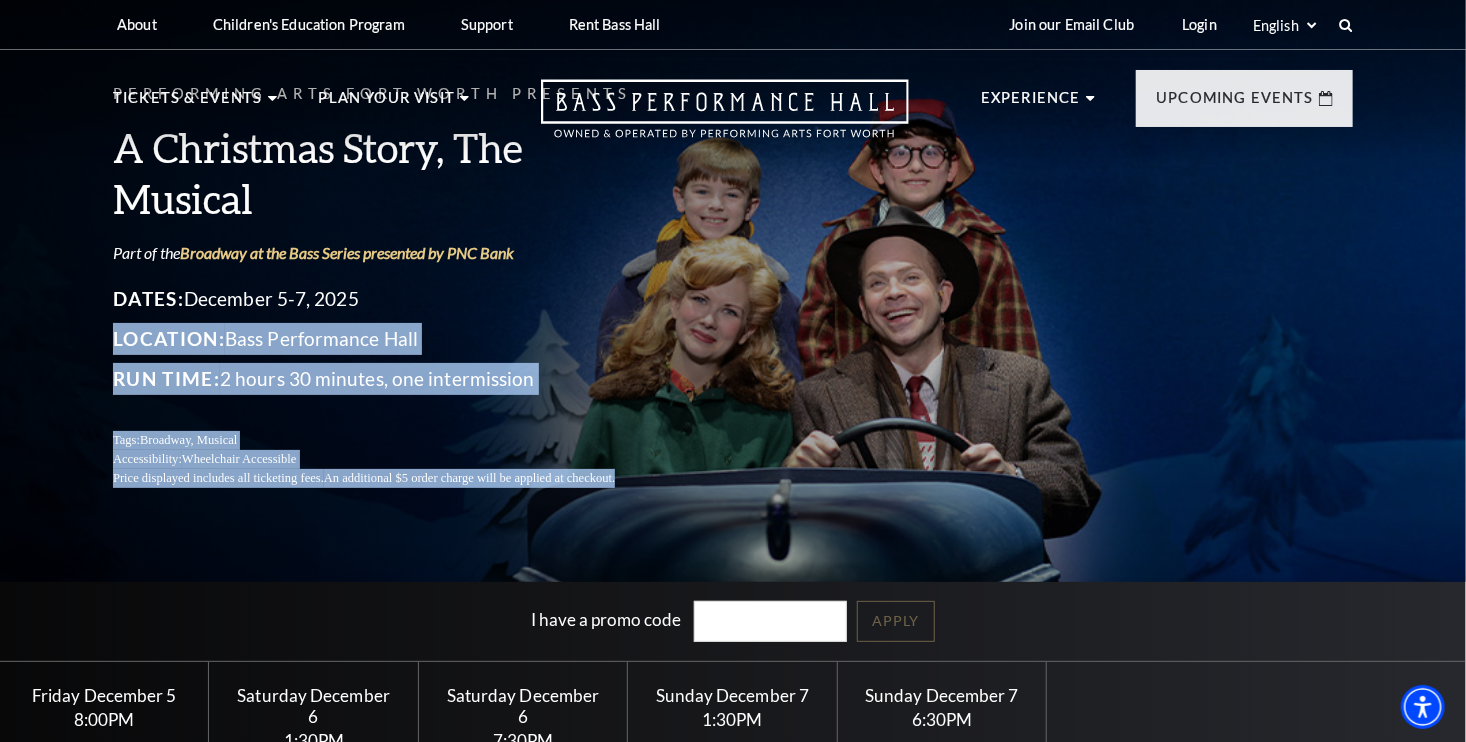 scroll, scrollTop: 0, scrollLeft: 0, axis: both 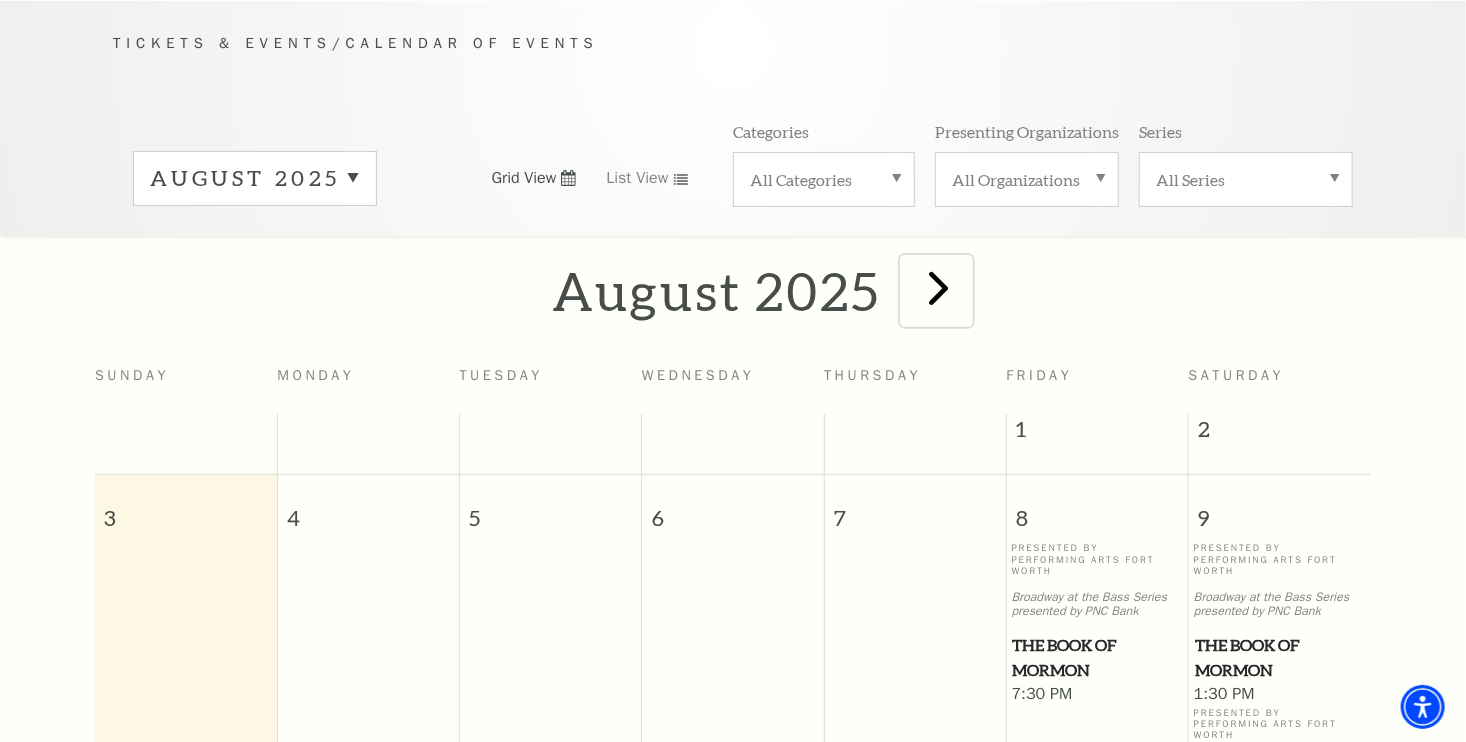 click at bounding box center (939, 287) 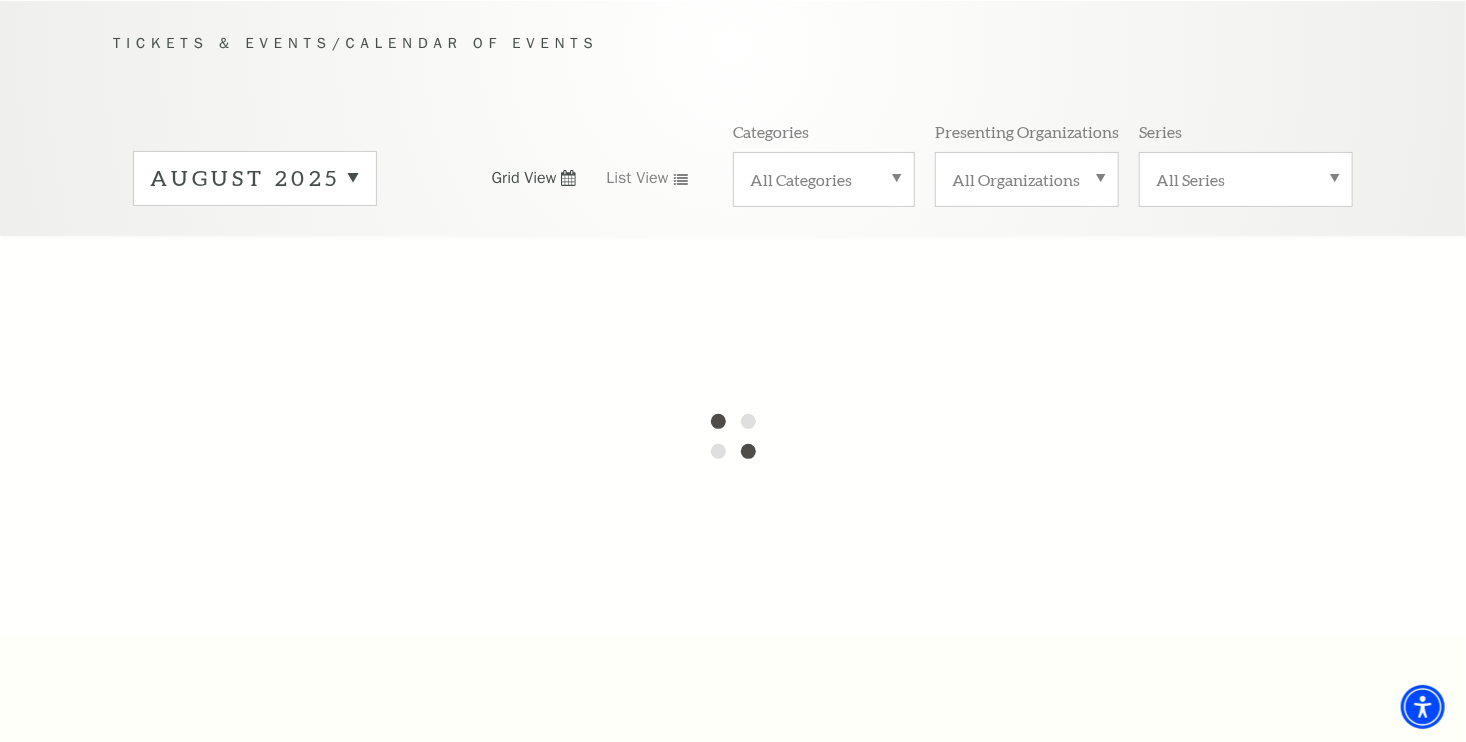click at bounding box center [733, 436] 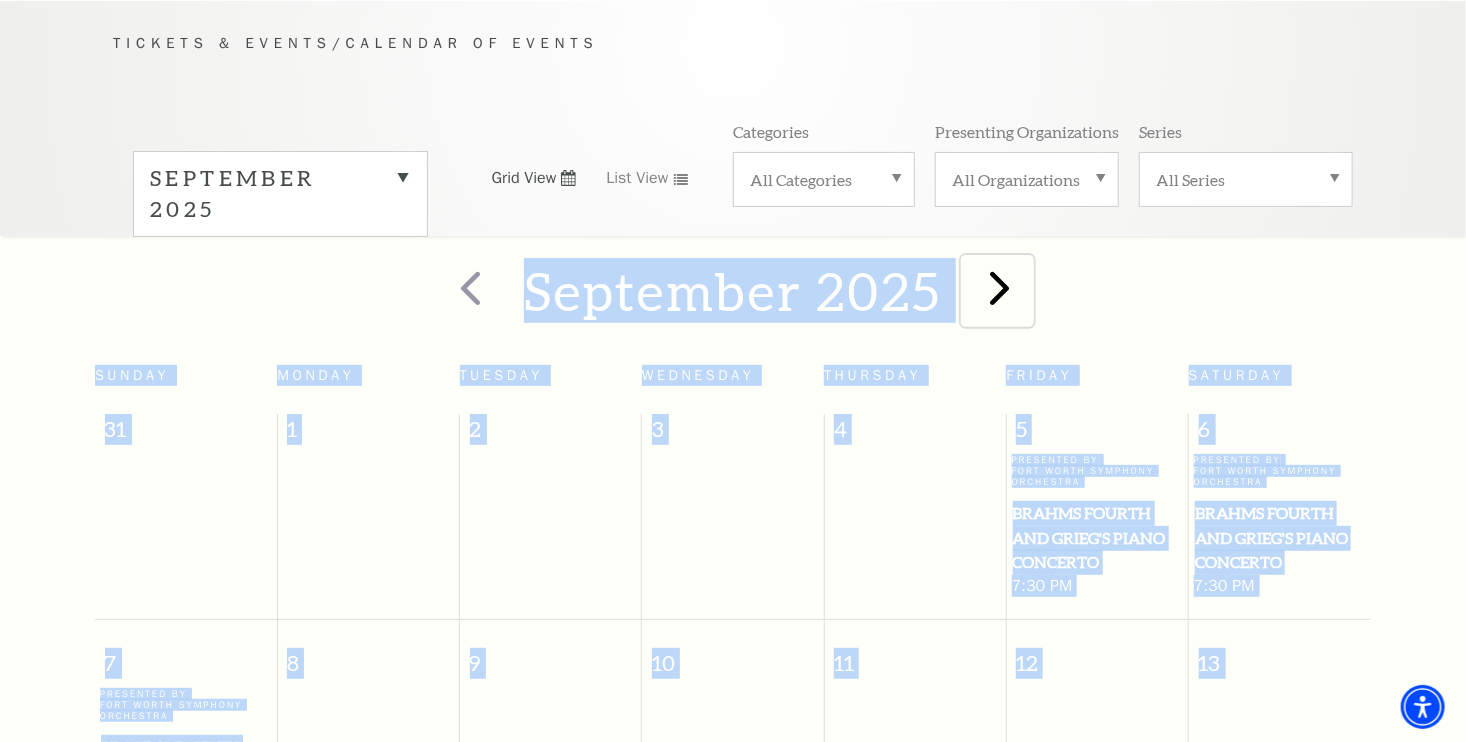 click at bounding box center [999, 287] 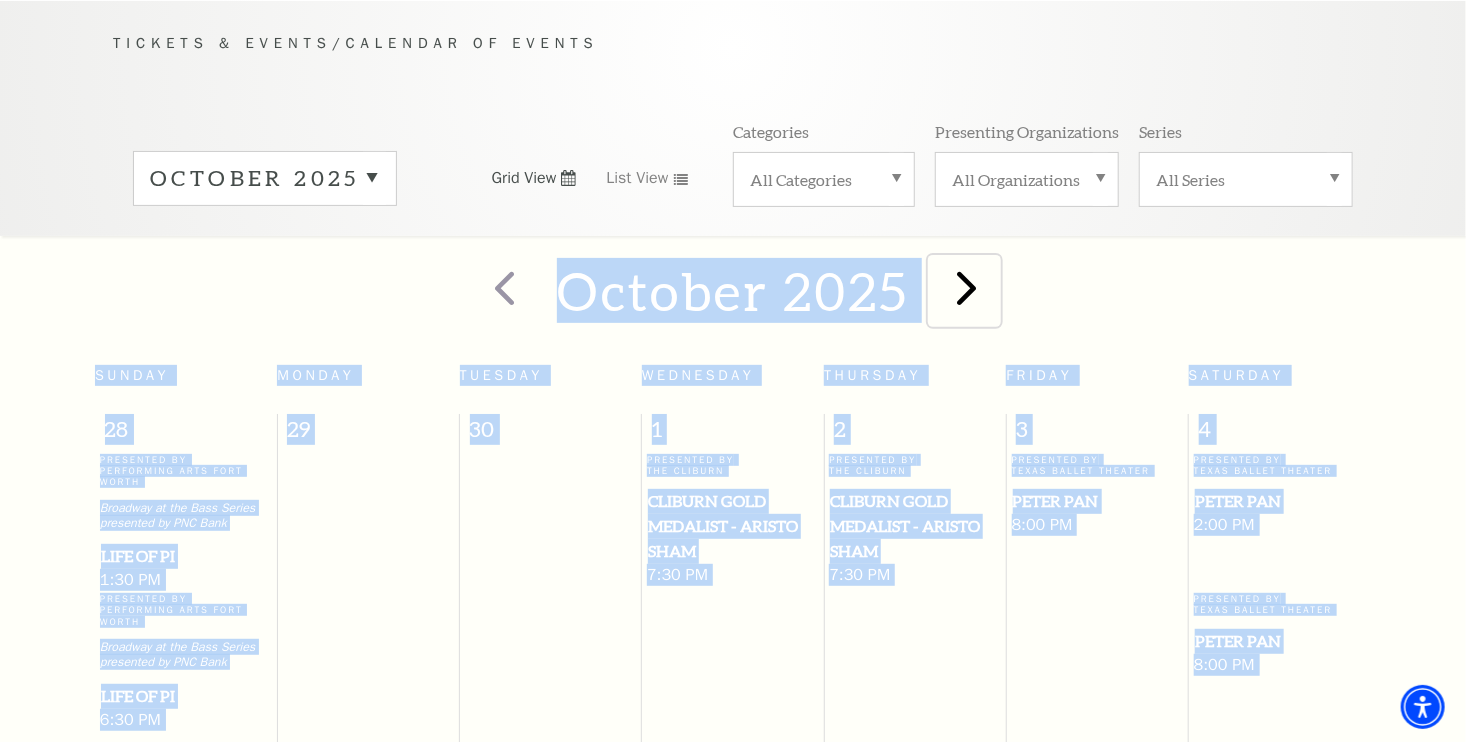 click at bounding box center (964, 290) 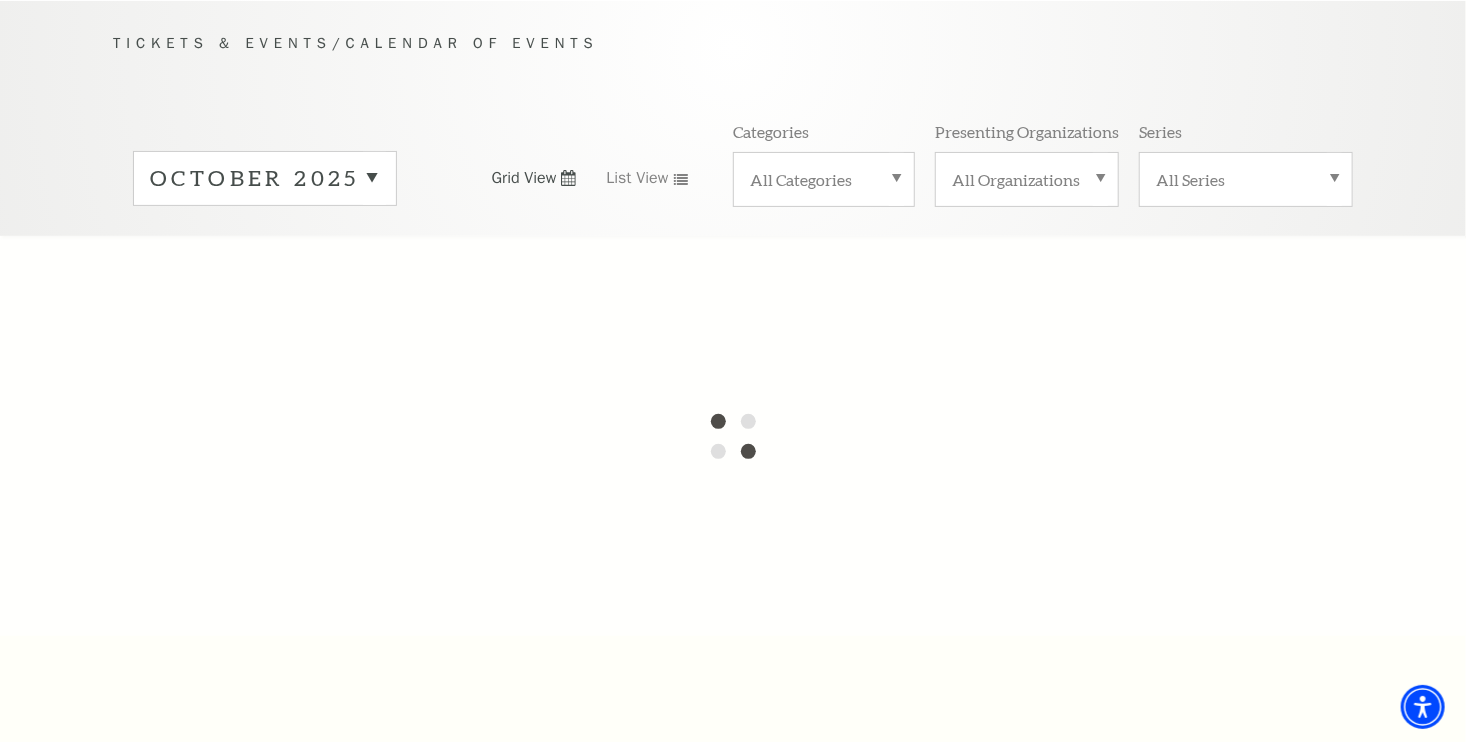 click at bounding box center (733, 436) 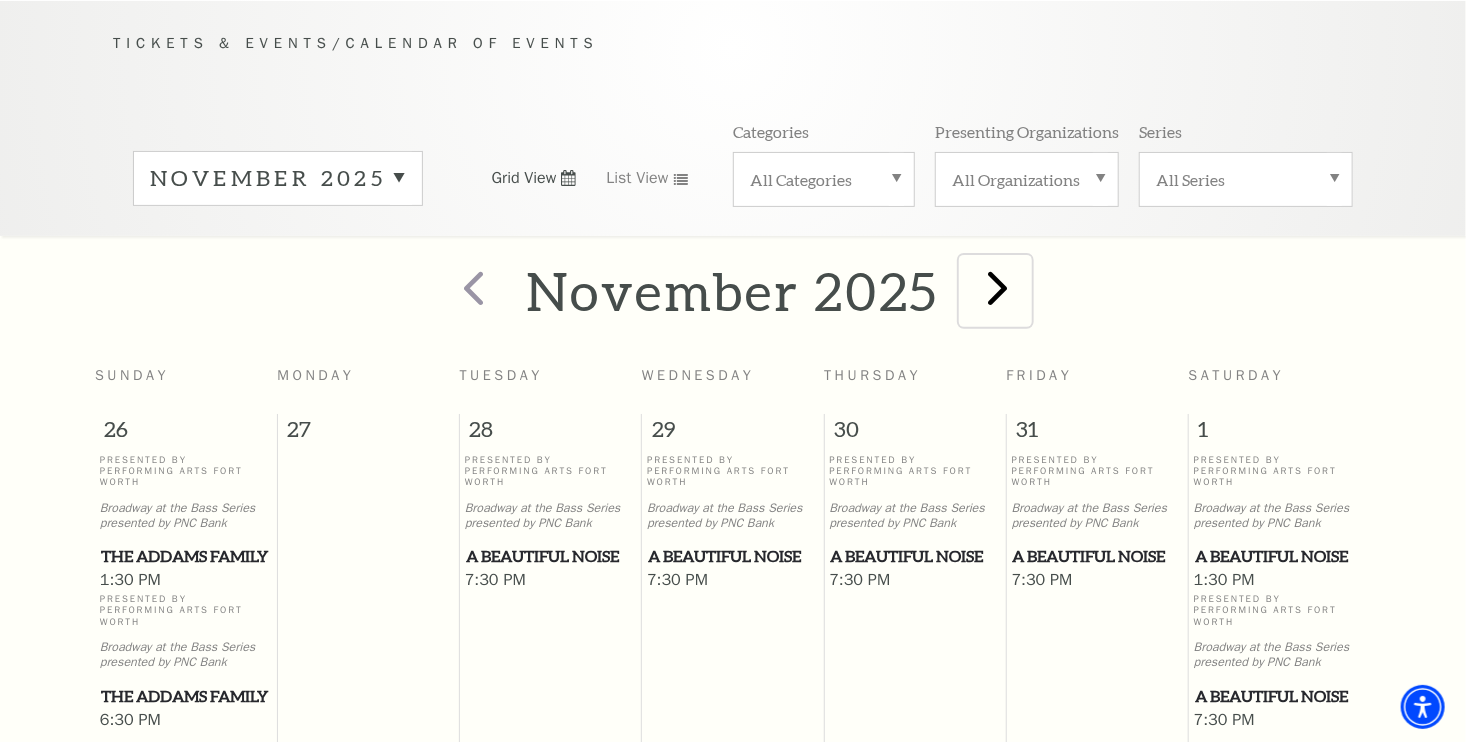 click at bounding box center [997, 287] 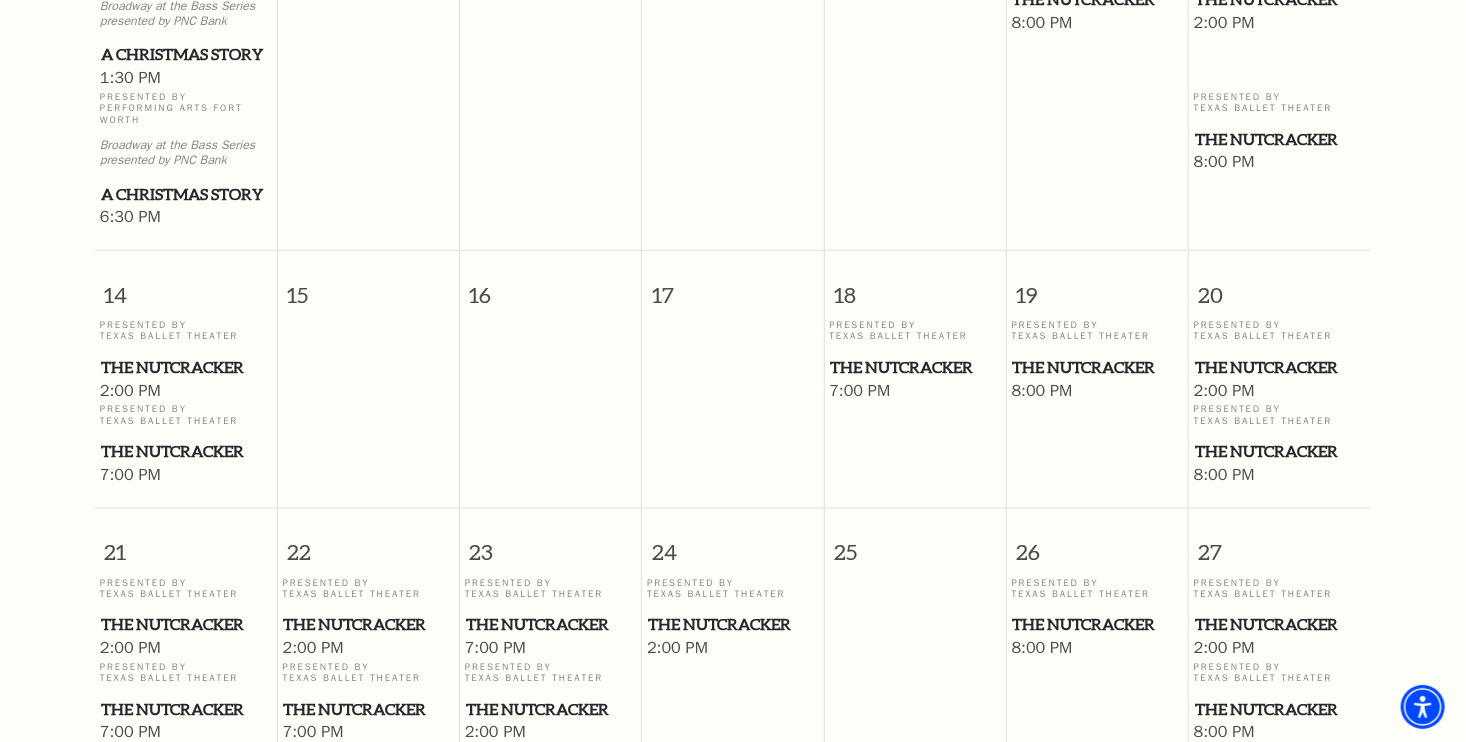 scroll, scrollTop: 1216, scrollLeft: 0, axis: vertical 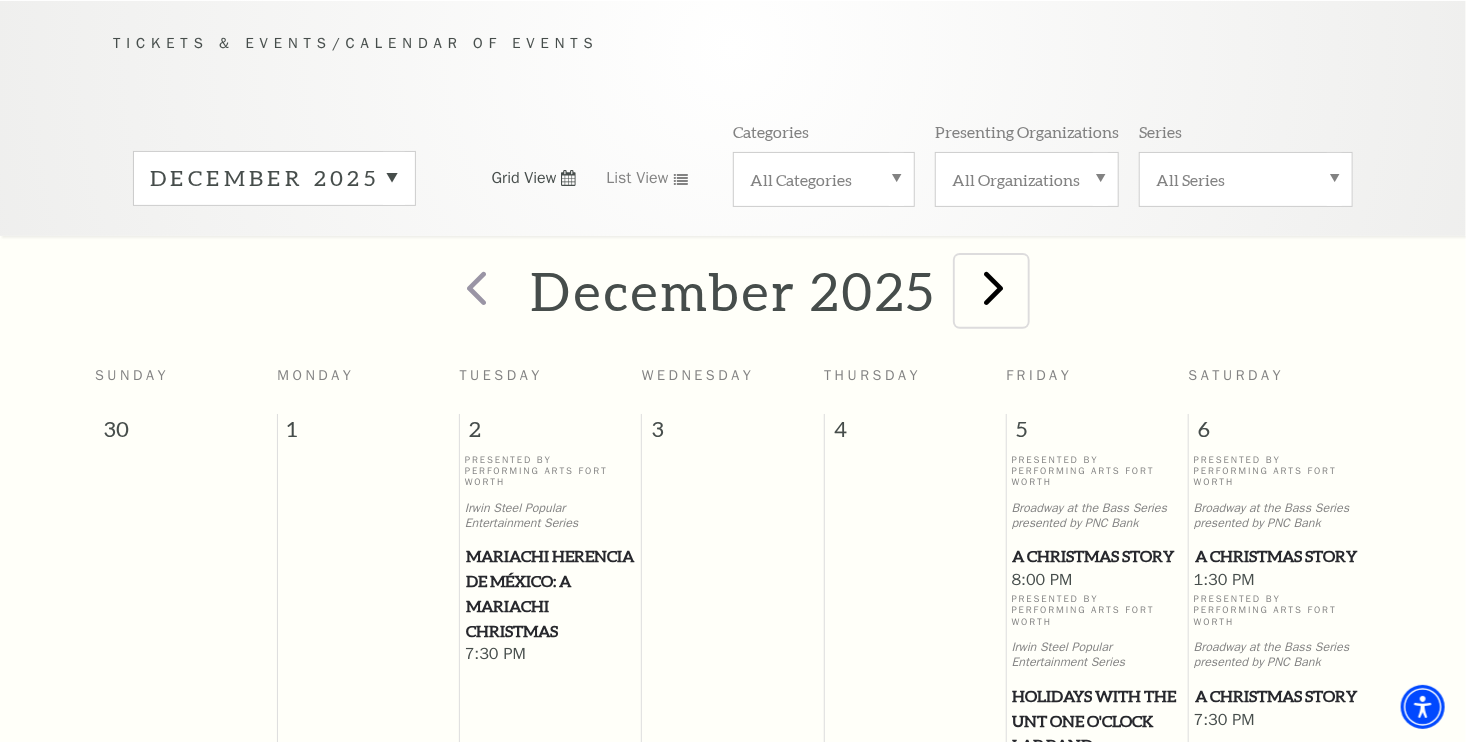 click at bounding box center (994, 287) 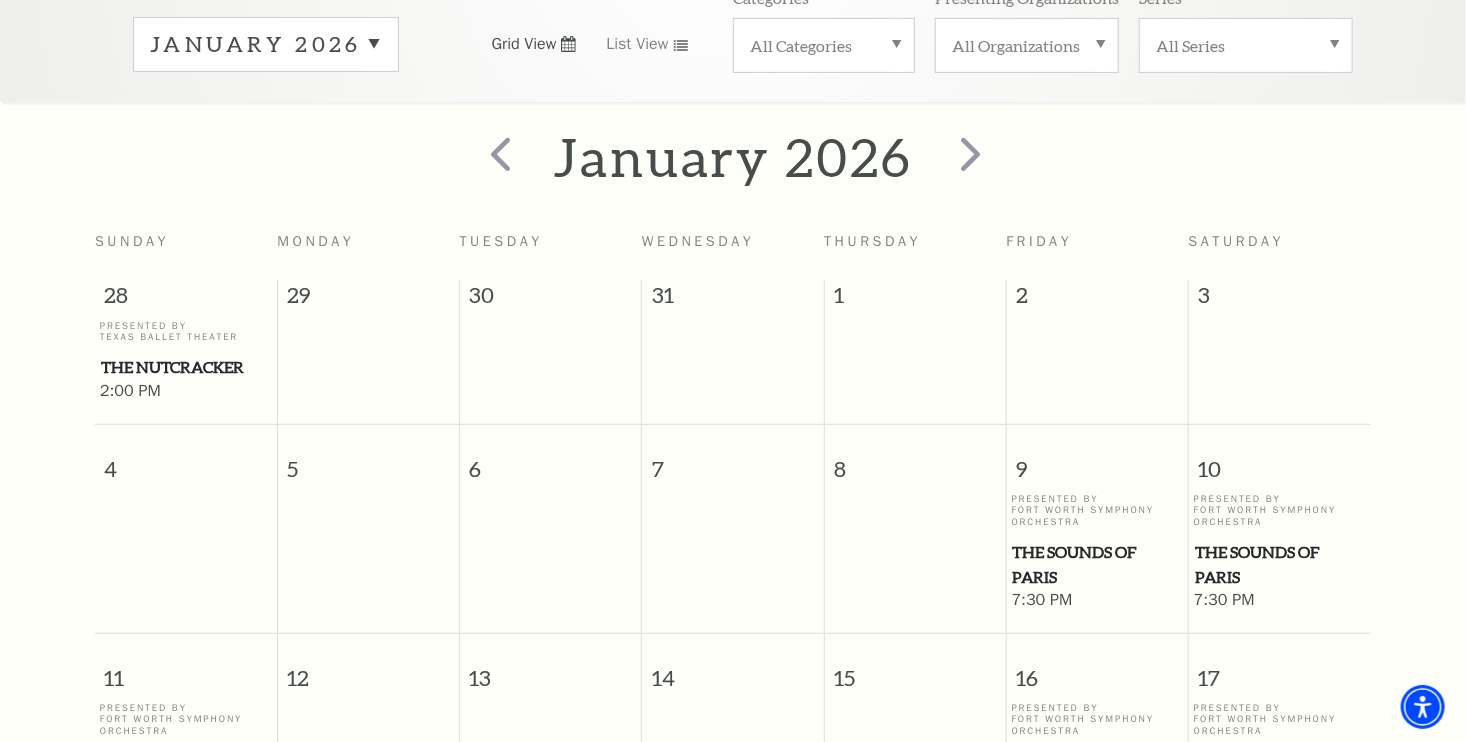 scroll, scrollTop: 390, scrollLeft: 0, axis: vertical 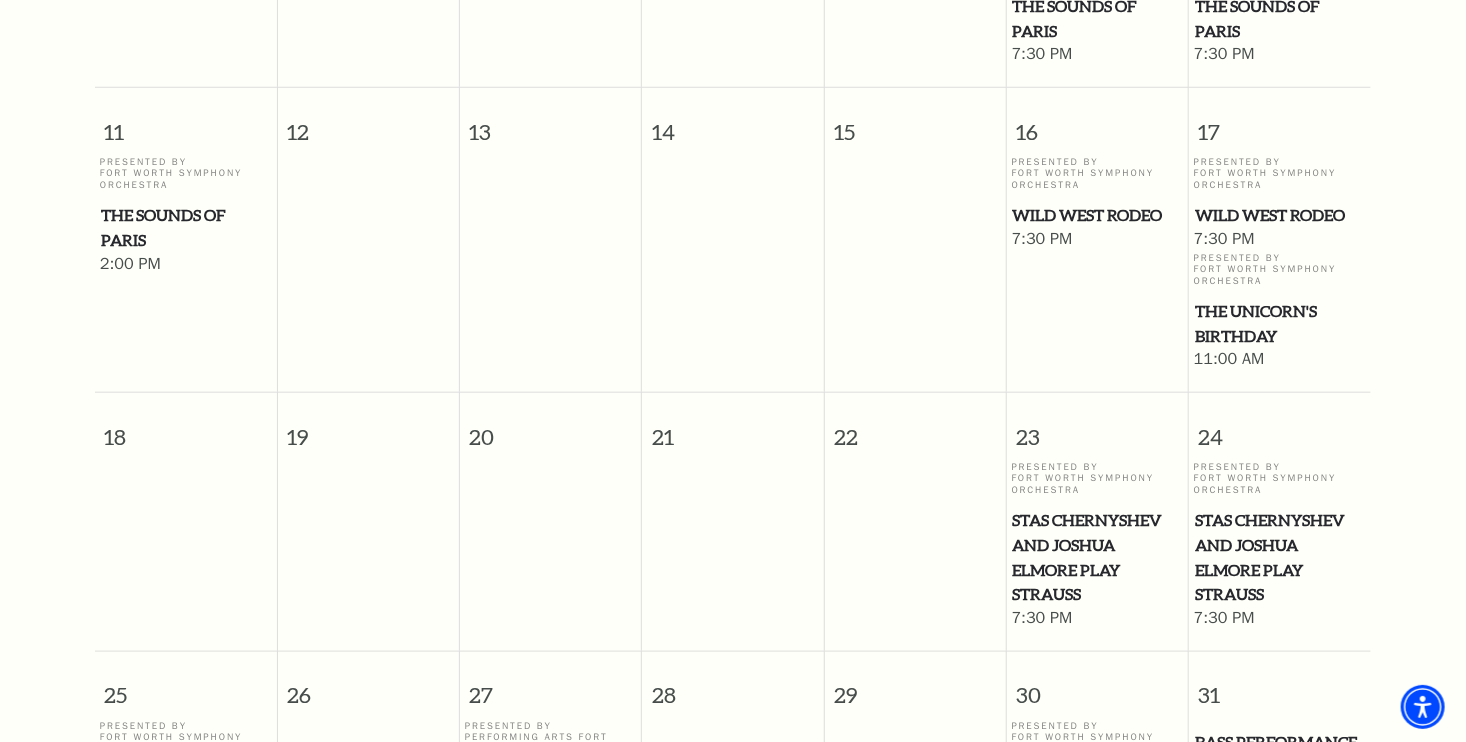 click on "Wild West Rodeo" at bounding box center [1098, 215] 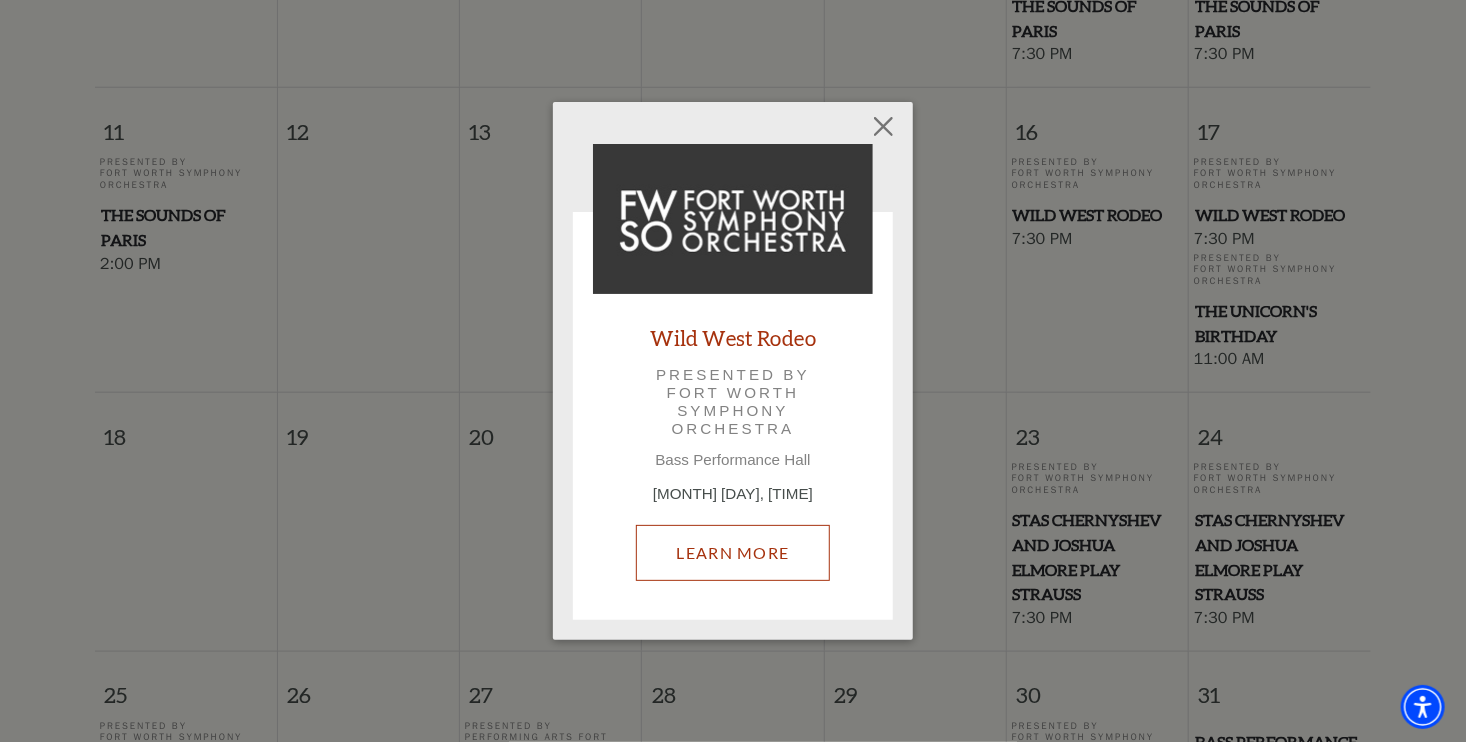 click on "Learn More" at bounding box center [733, 553] 